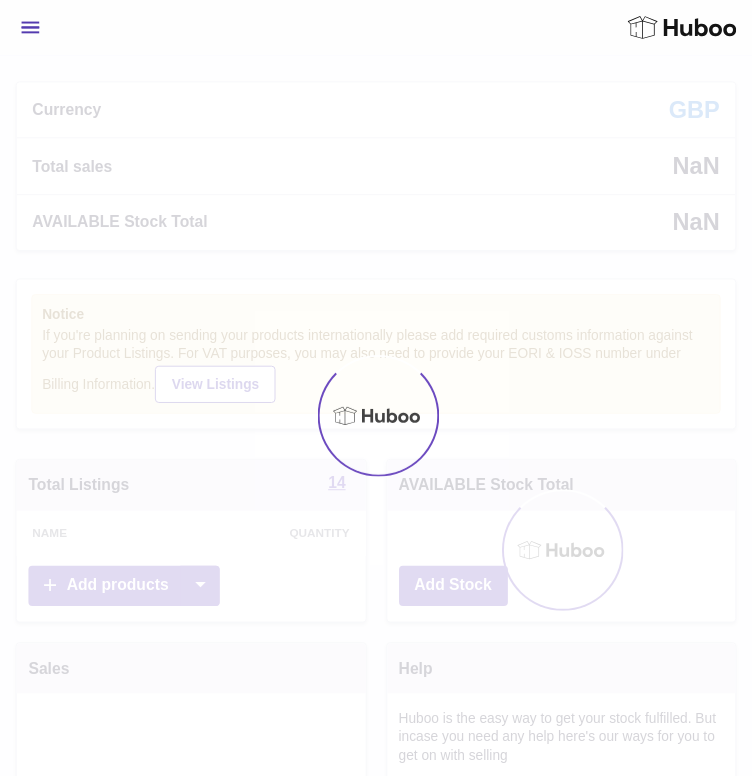 scroll, scrollTop: 0, scrollLeft: 0, axis: both 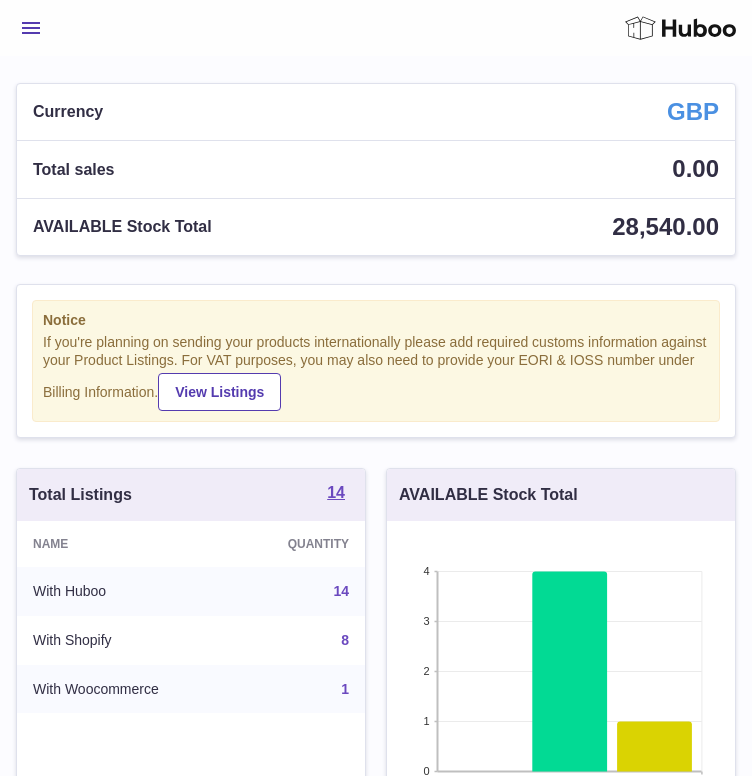click on "Menu" at bounding box center [31, 28] 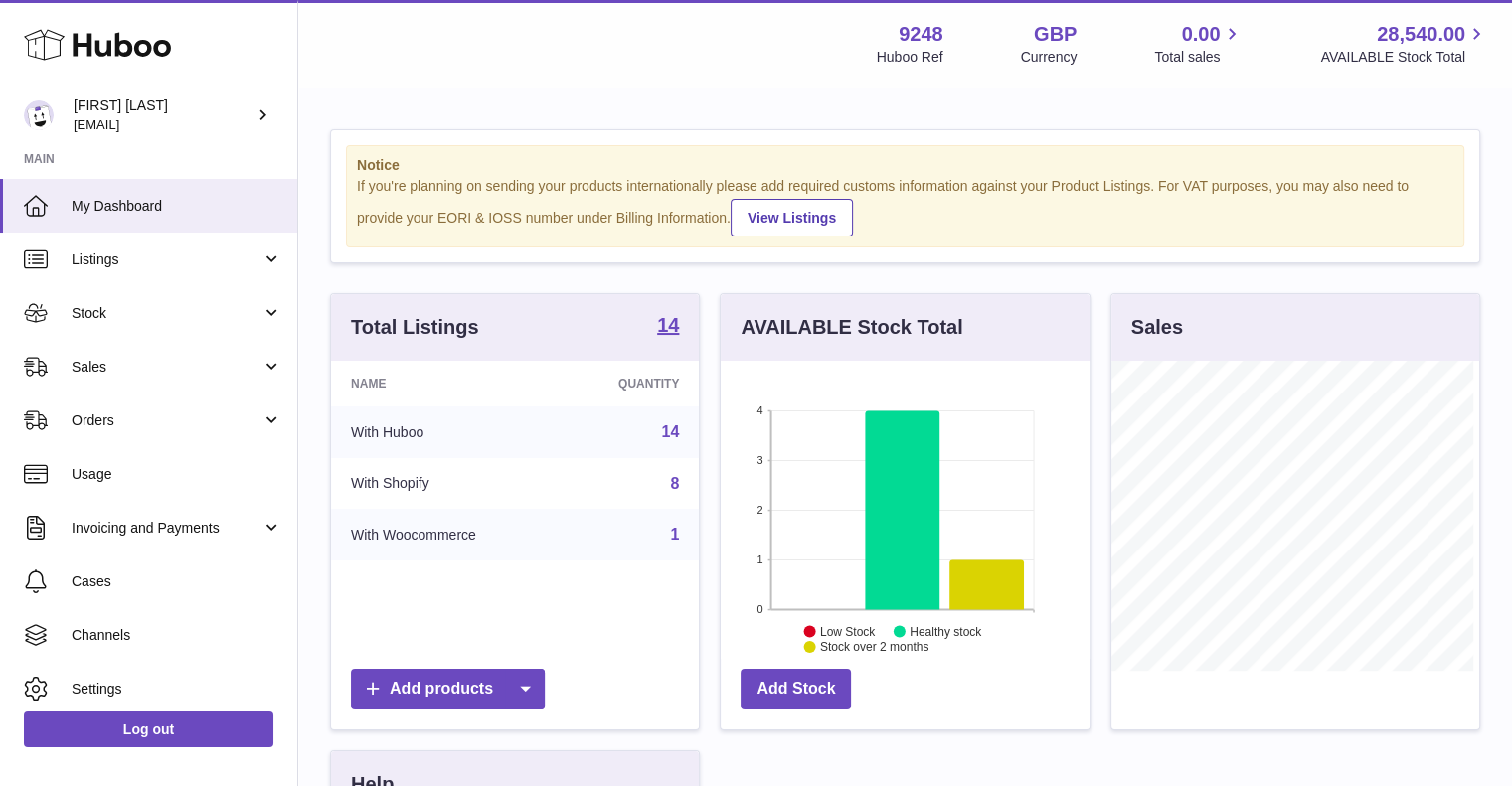 scroll, scrollTop: 993369, scrollLeft: 993714, axis: both 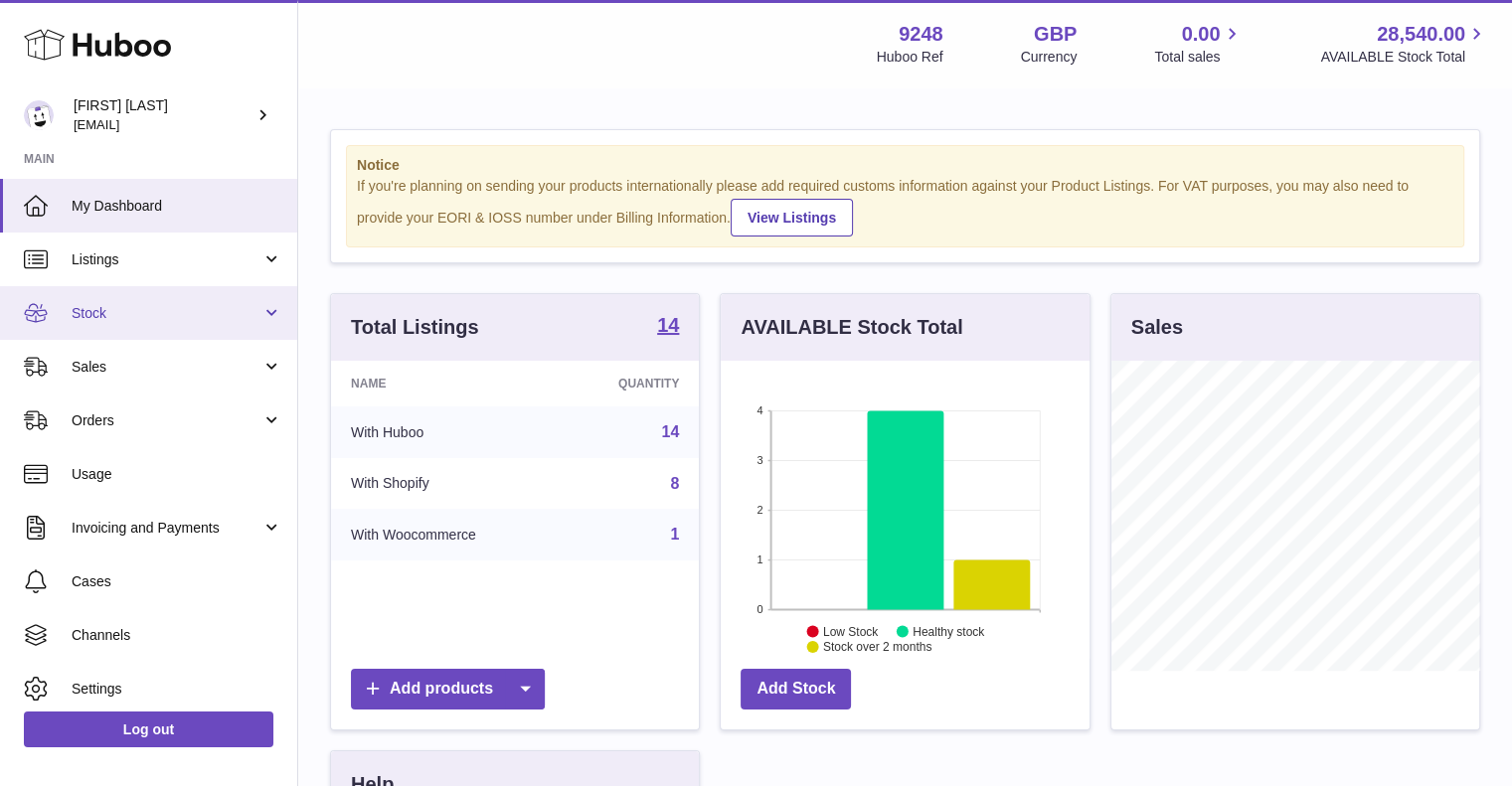 click on "Stock" at bounding box center [148, 313] 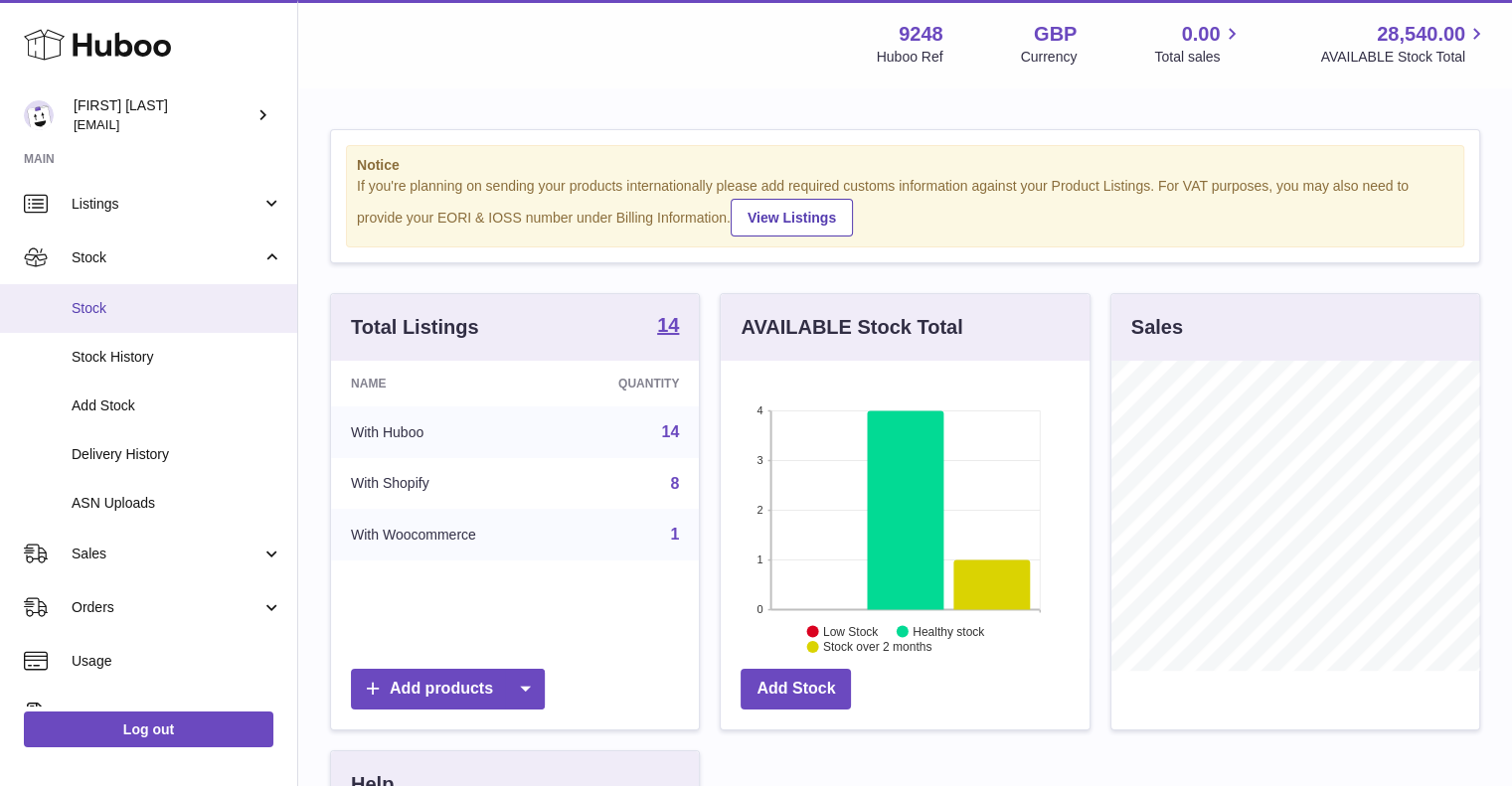scroll, scrollTop: 58, scrollLeft: 0, axis: vertical 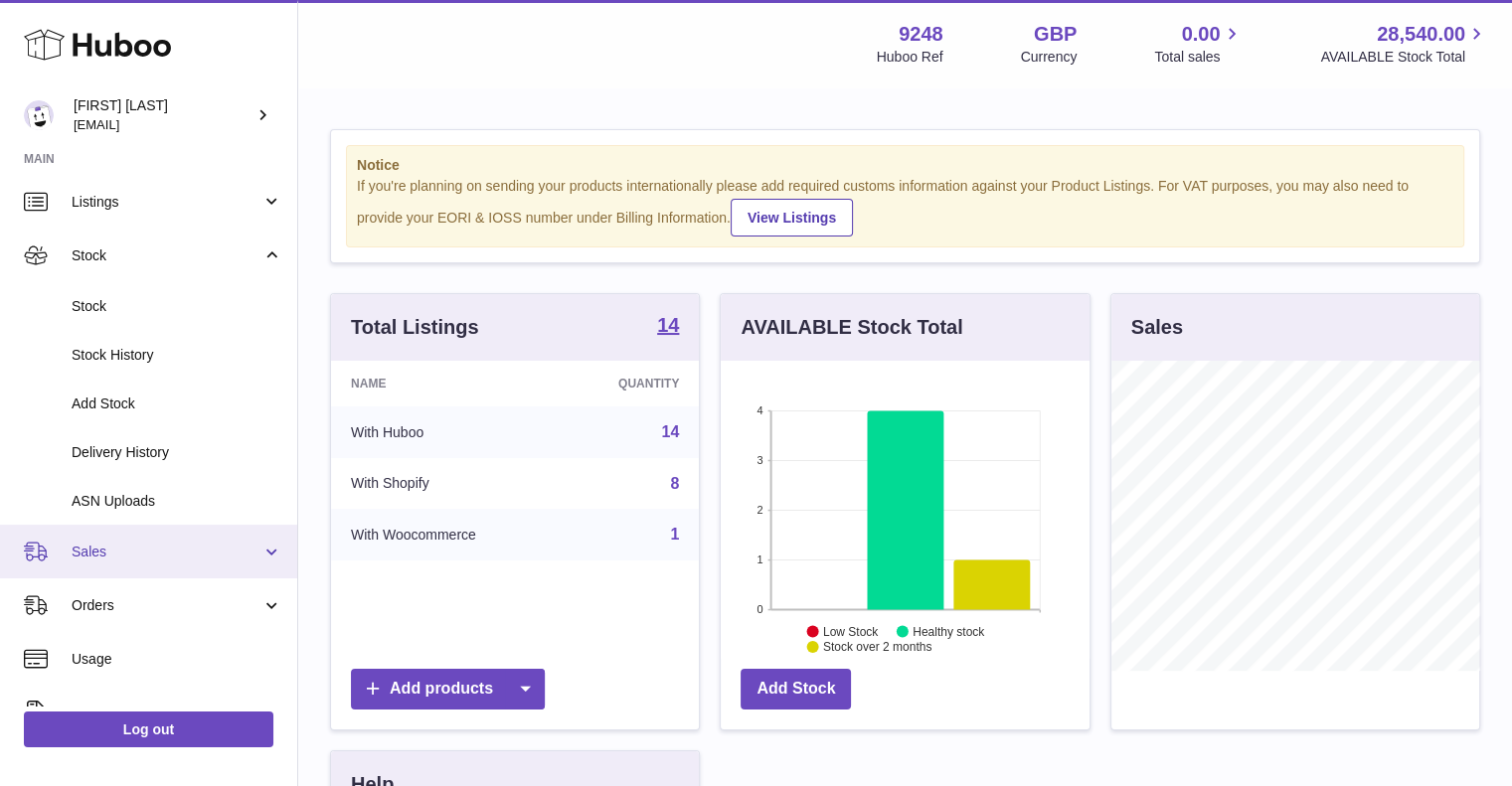 click on "Sales" at bounding box center (166, 551) 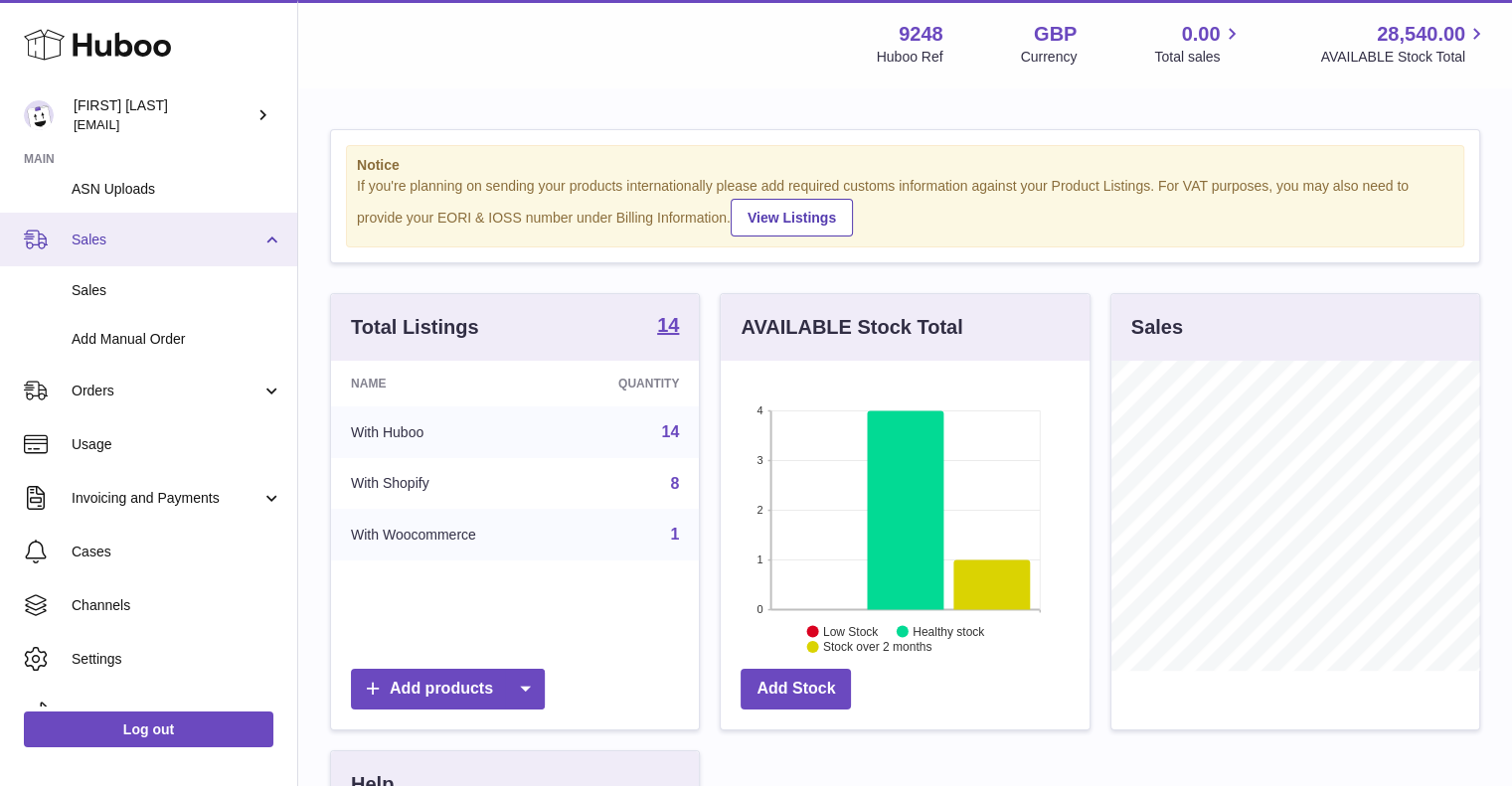 scroll, scrollTop: 369, scrollLeft: 0, axis: vertical 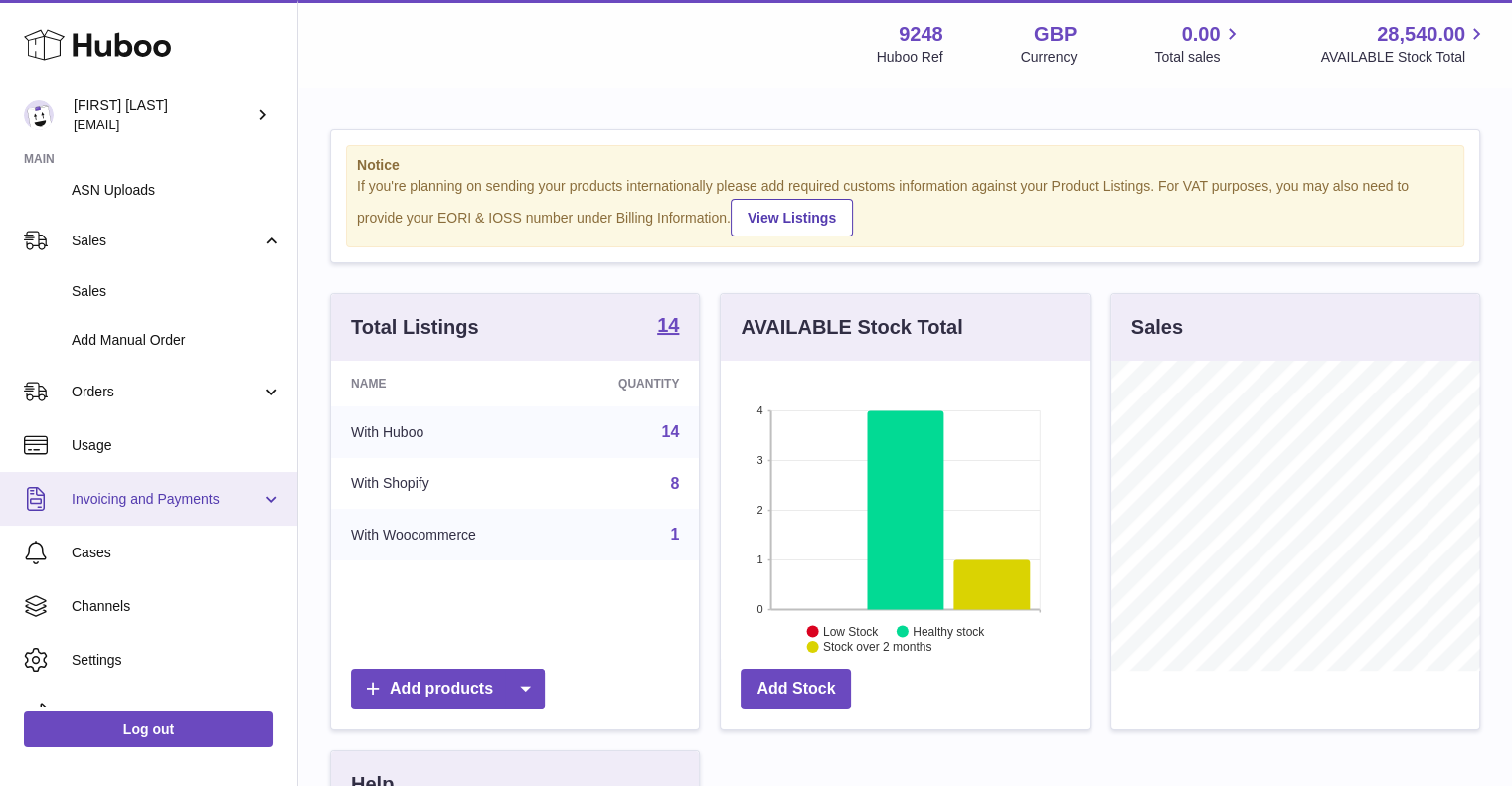 click on "Invoicing and Payments" at bounding box center [148, 499] 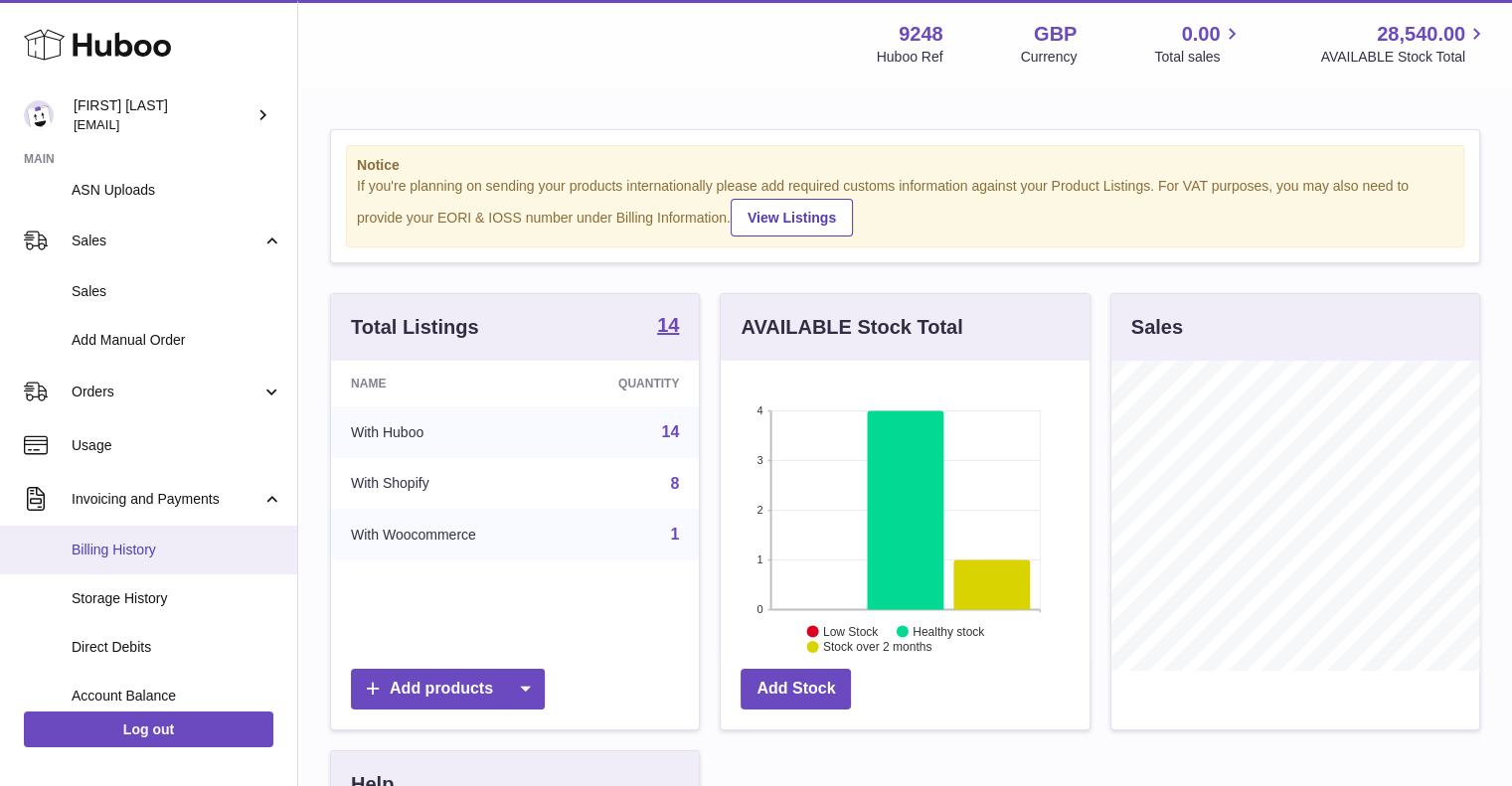 click on "Billing History" at bounding box center (177, 550) 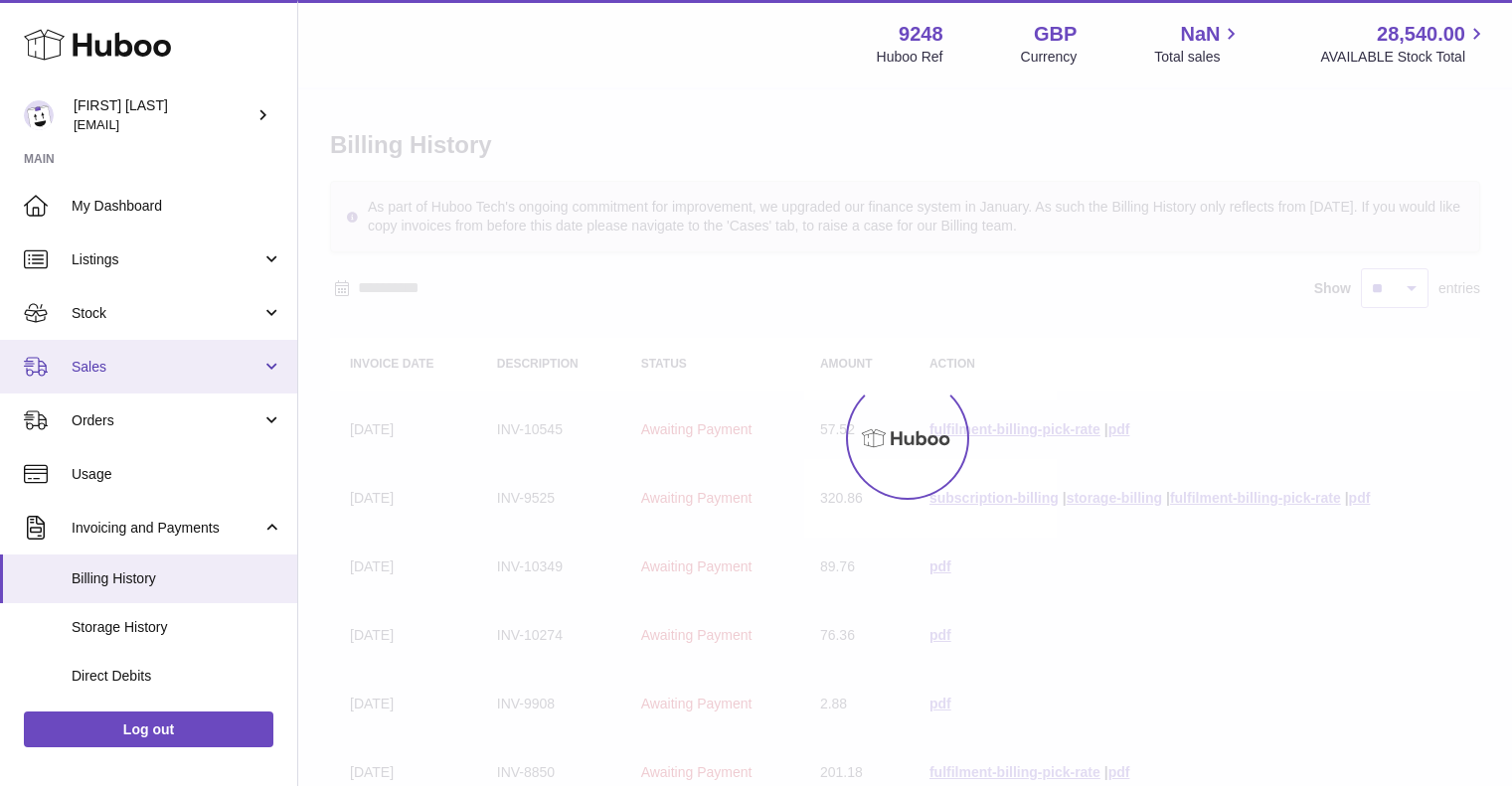 scroll, scrollTop: 0, scrollLeft: 0, axis: both 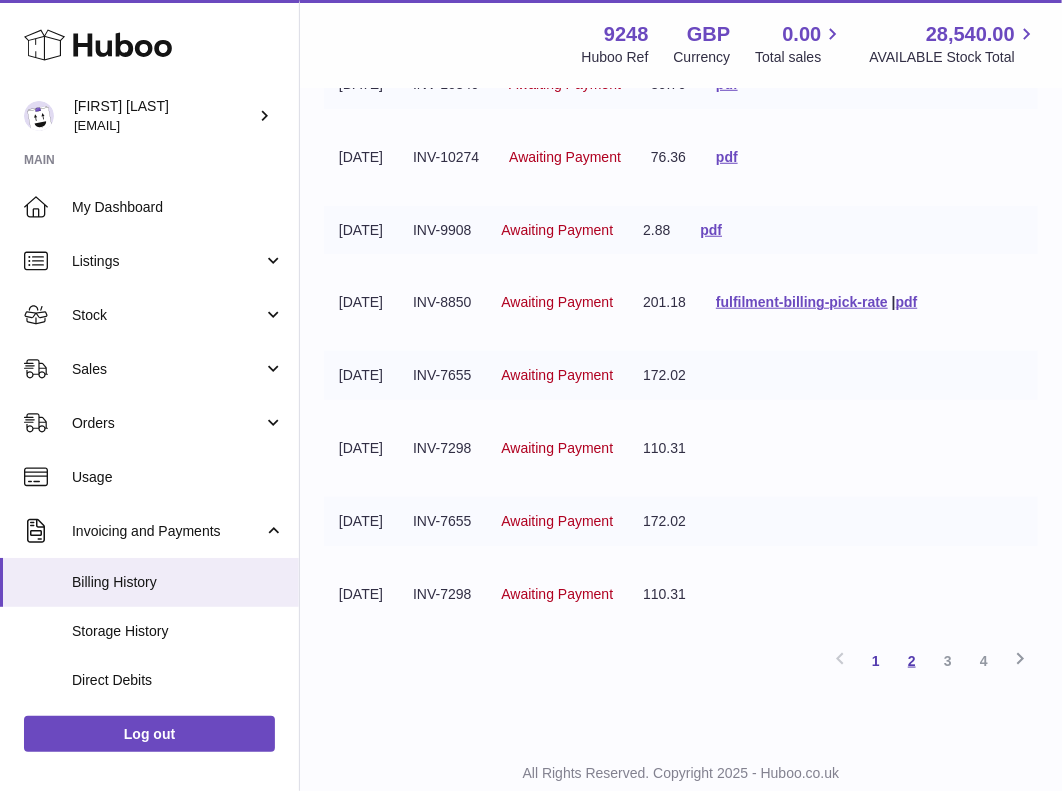 click on "2" at bounding box center (912, 661) 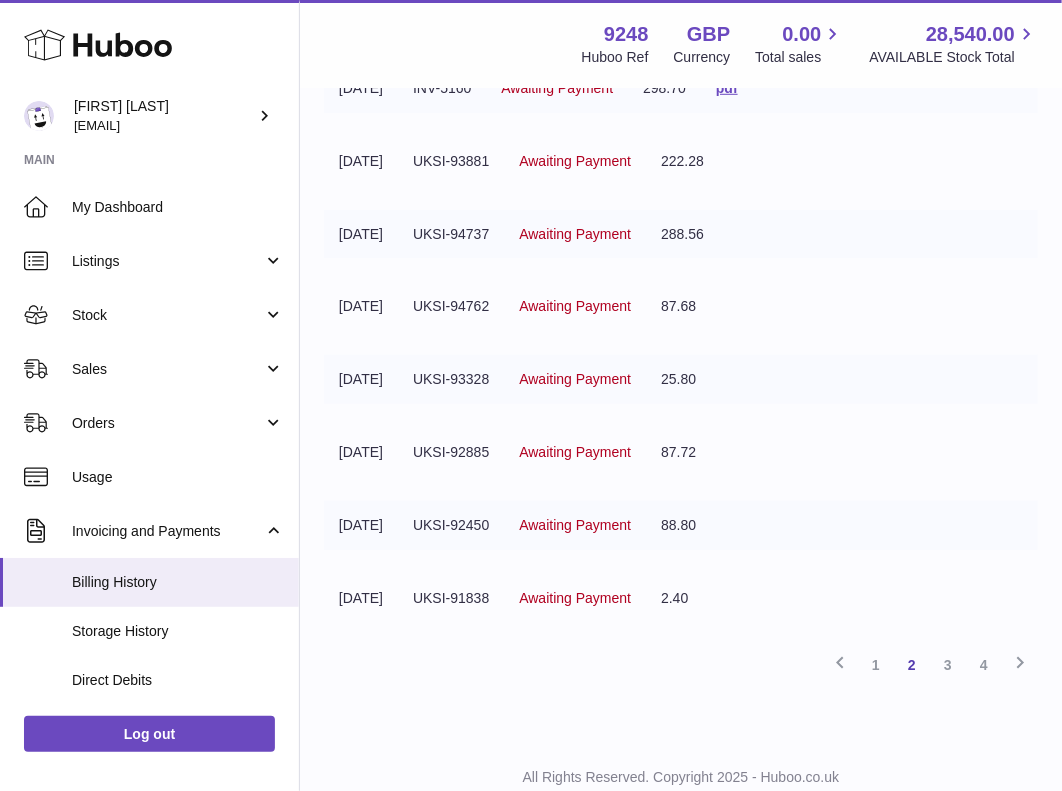 scroll, scrollTop: 544, scrollLeft: 0, axis: vertical 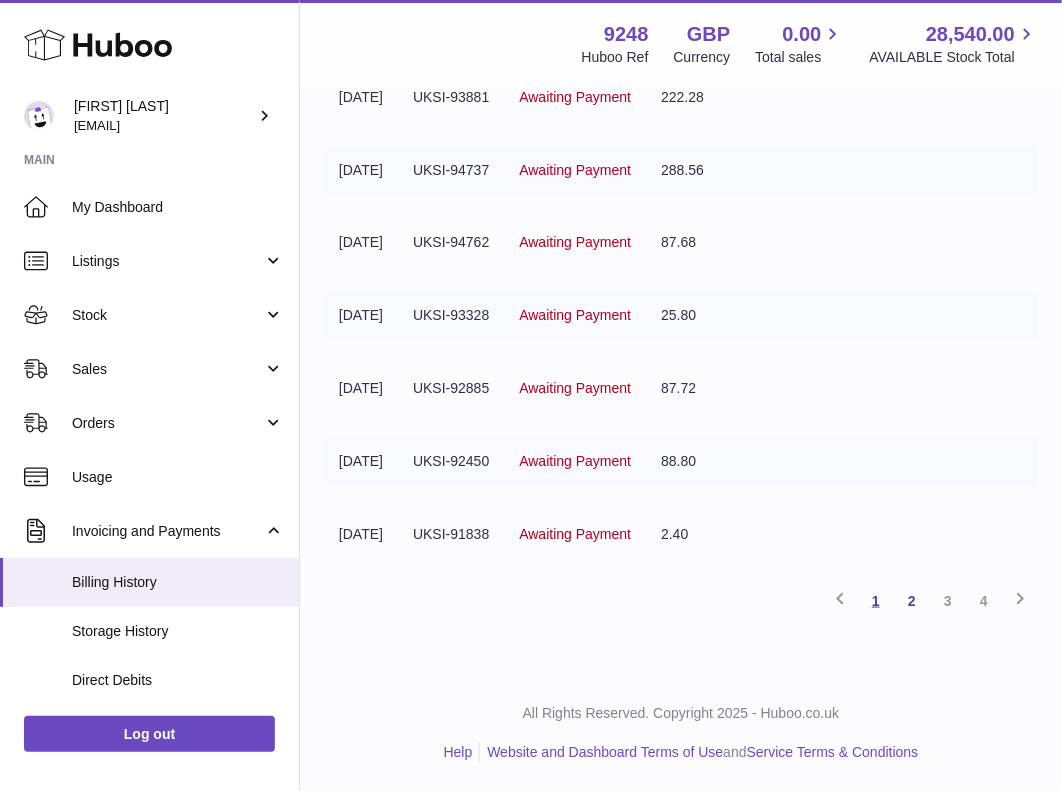 click on "1" at bounding box center (876, 601) 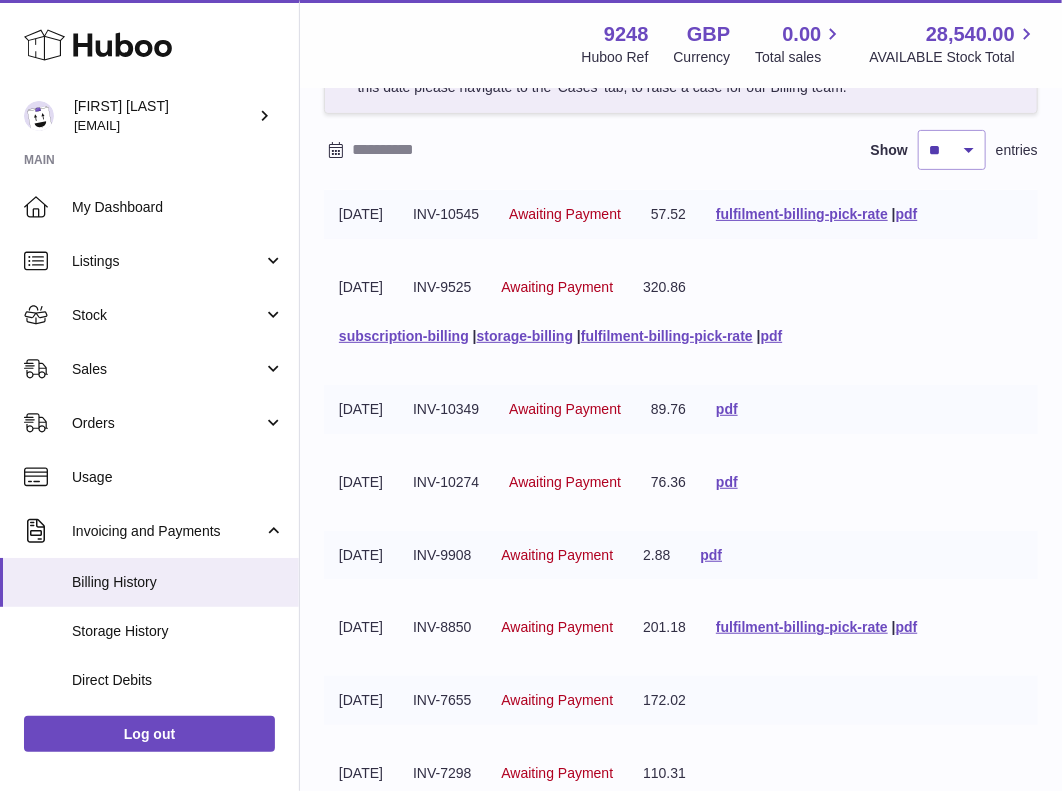 scroll, scrollTop: 152, scrollLeft: 0, axis: vertical 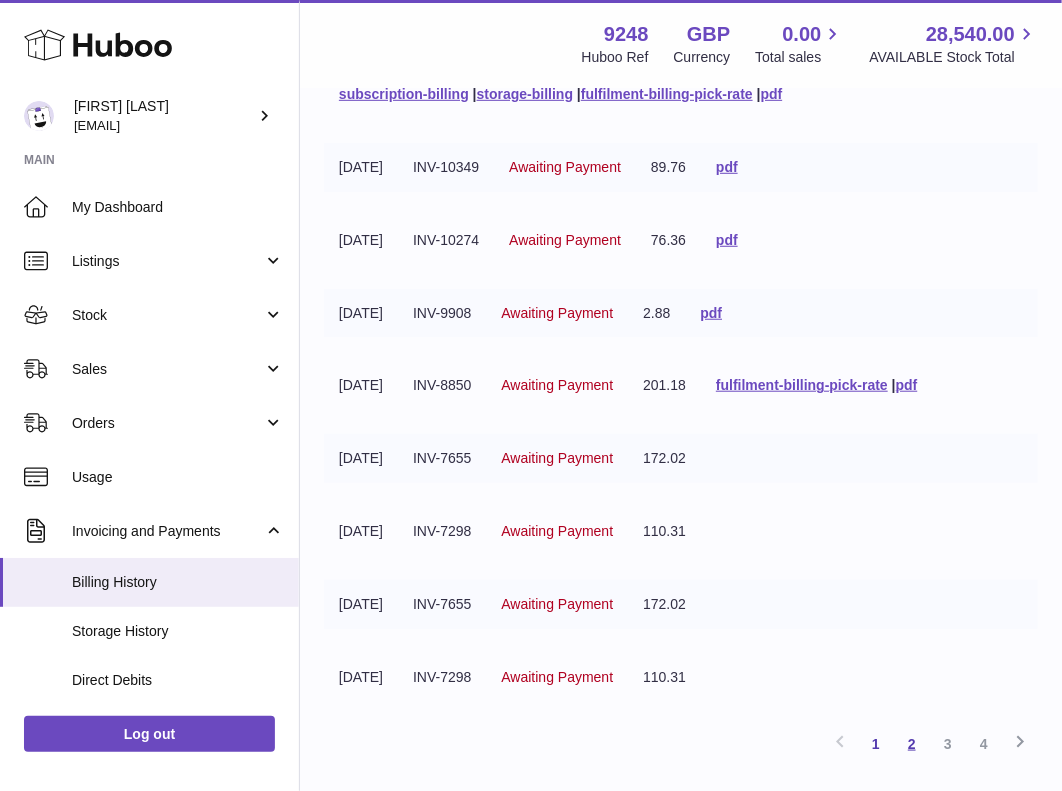 click on "2" at bounding box center [912, 744] 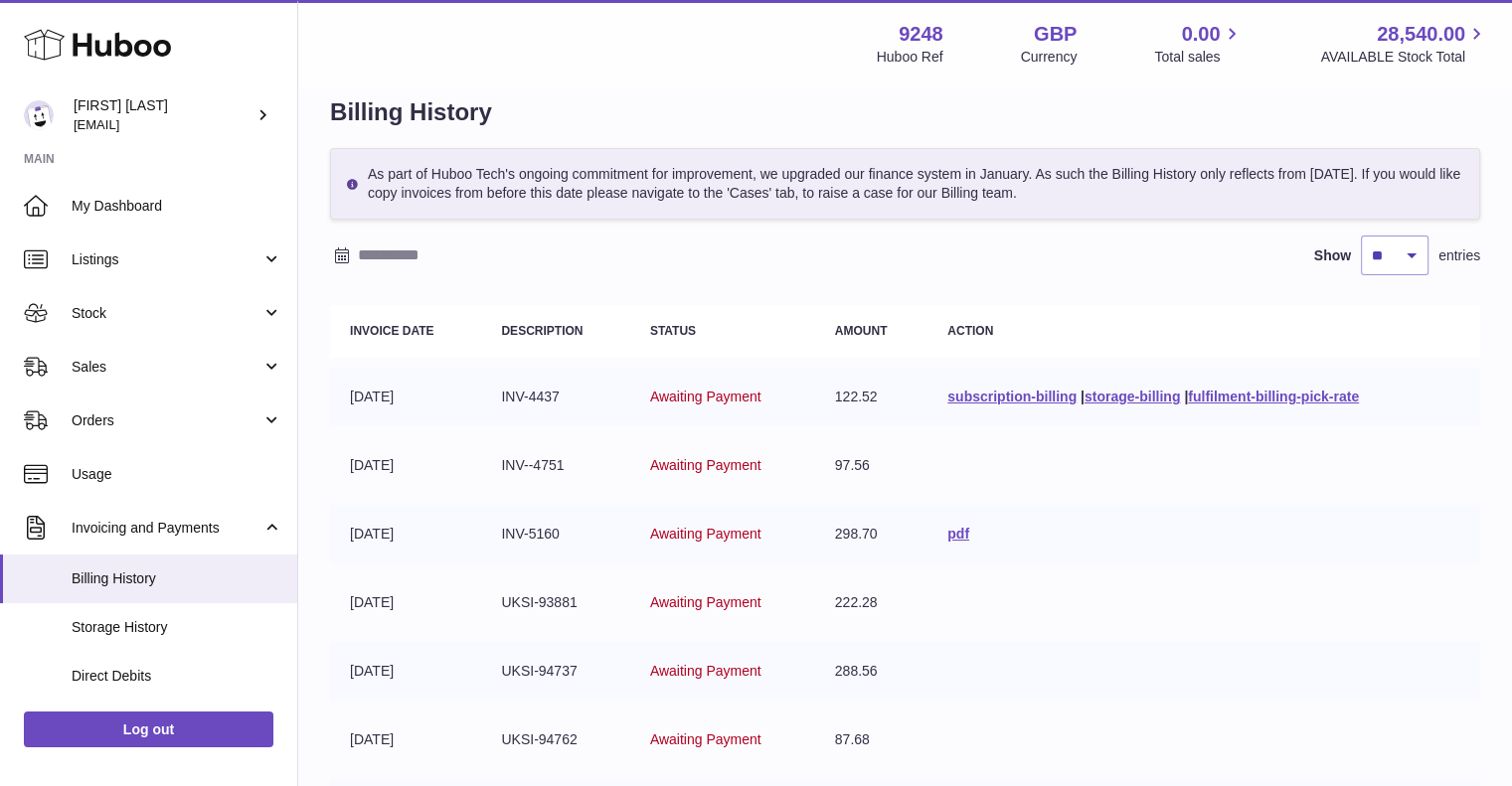scroll, scrollTop: 0, scrollLeft: 0, axis: both 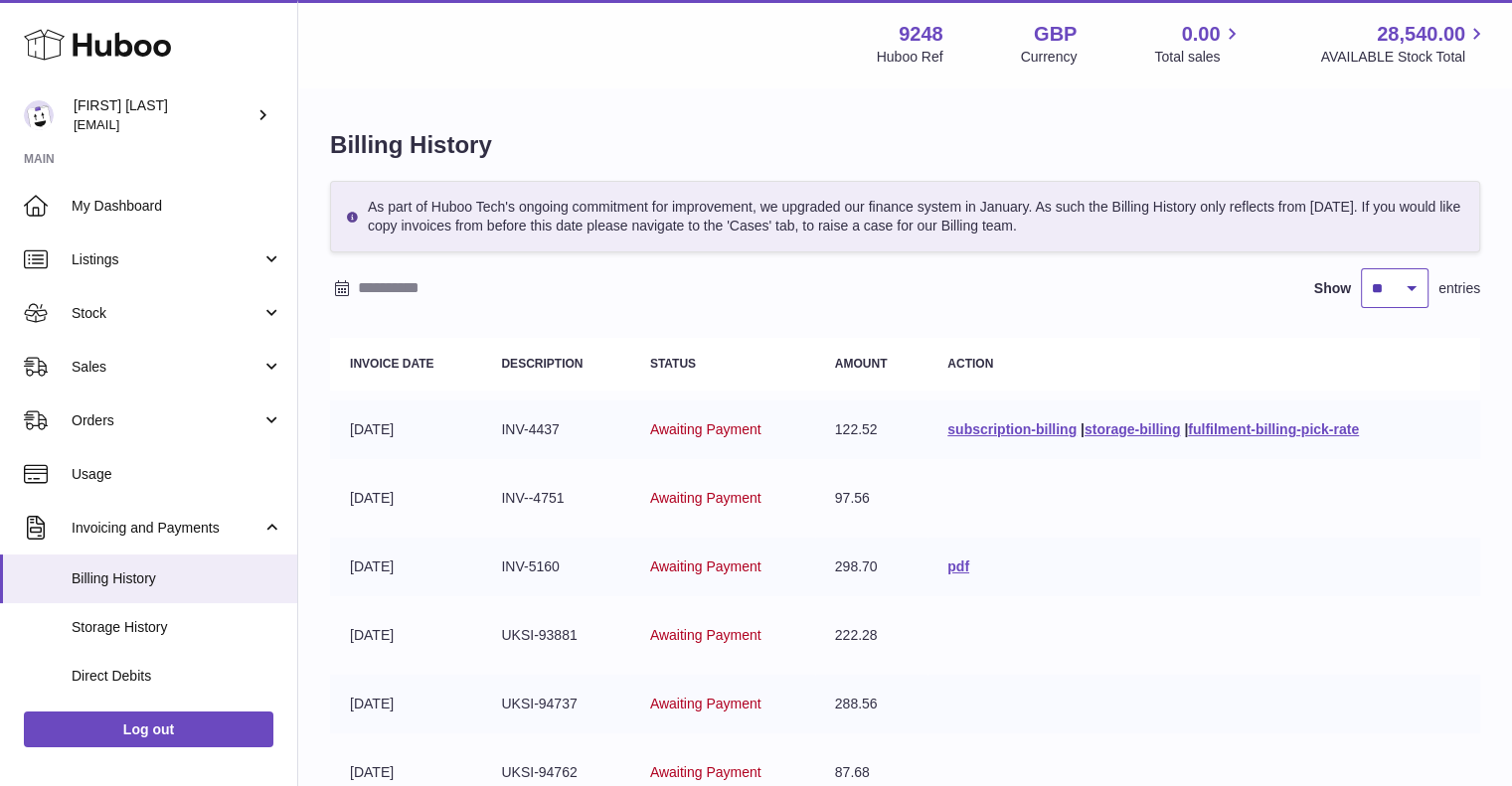 click on "** ** ** ***" at bounding box center (1395, 288) 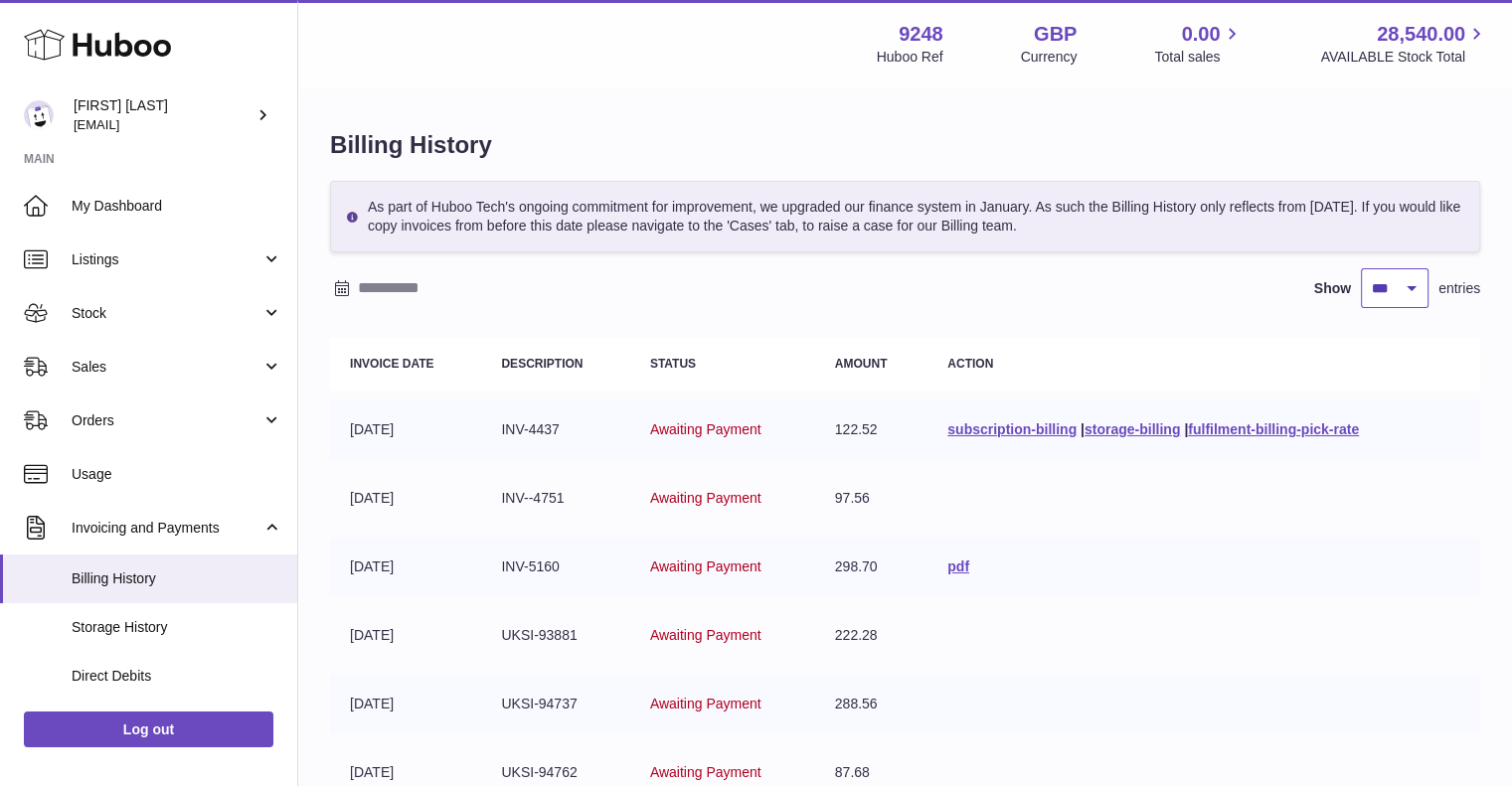 click on "** ** ** ***" at bounding box center [1395, 288] 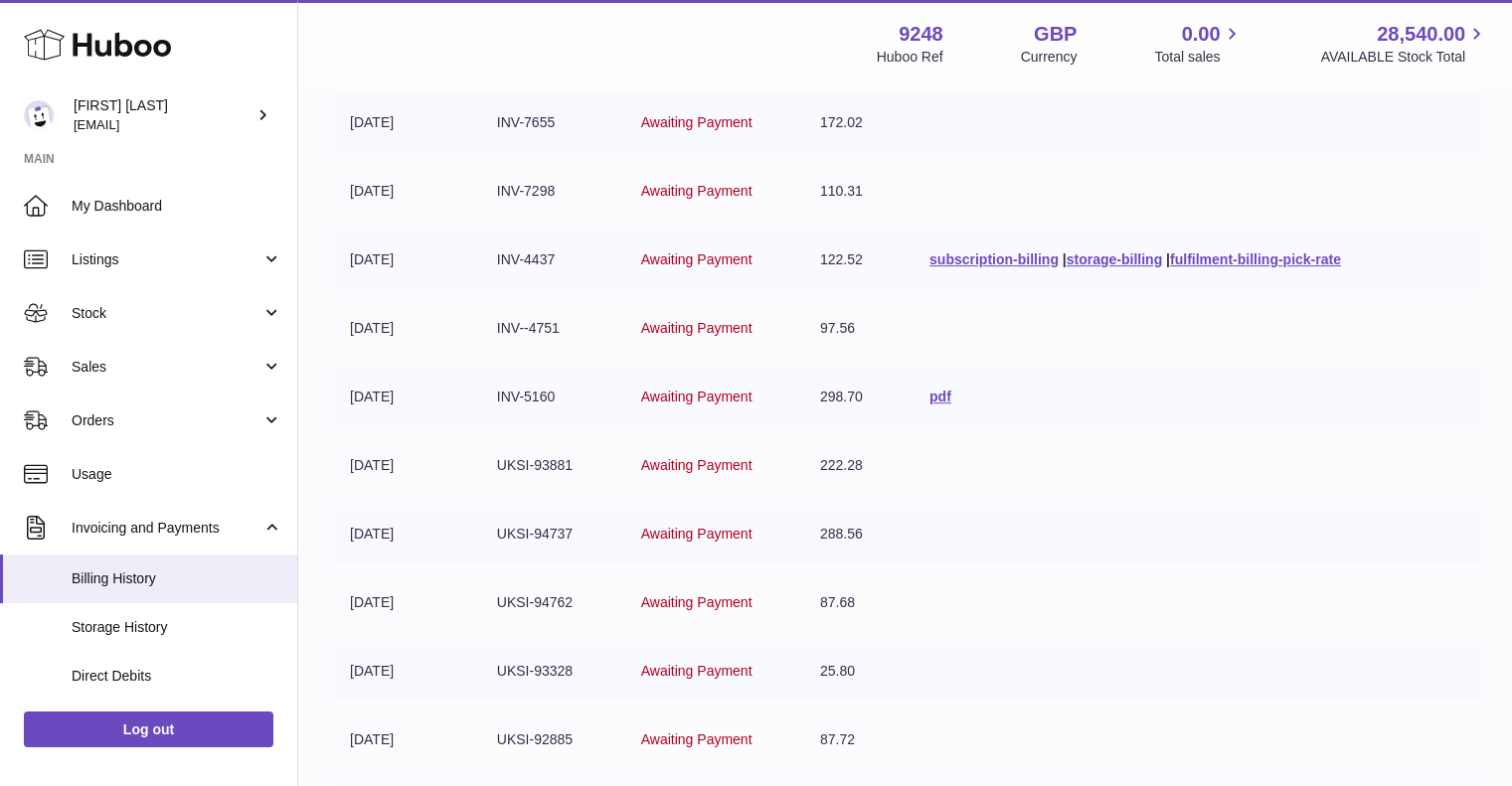 scroll, scrollTop: 855, scrollLeft: 0, axis: vertical 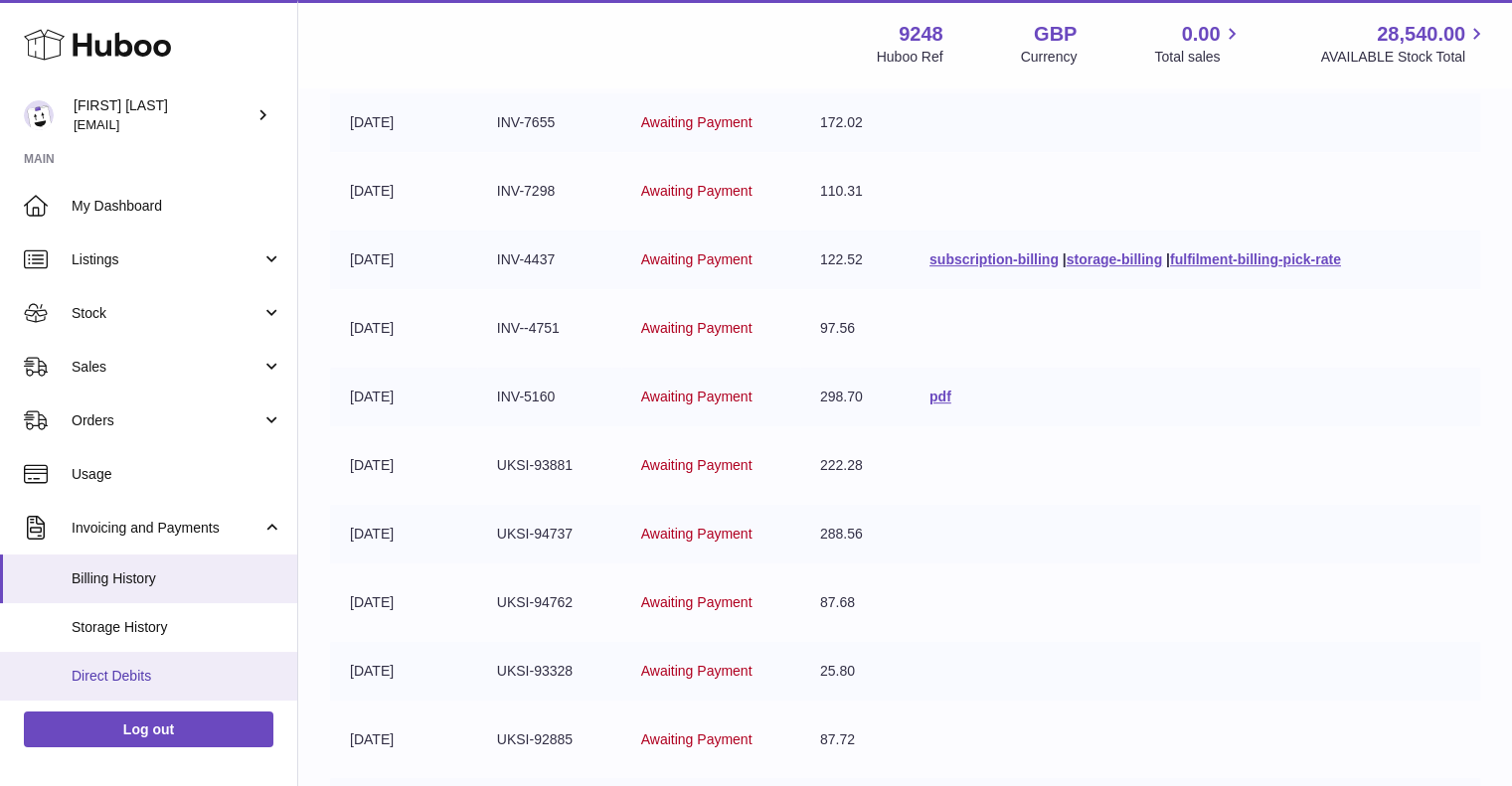 click on "Direct Debits" at bounding box center [177, 676] 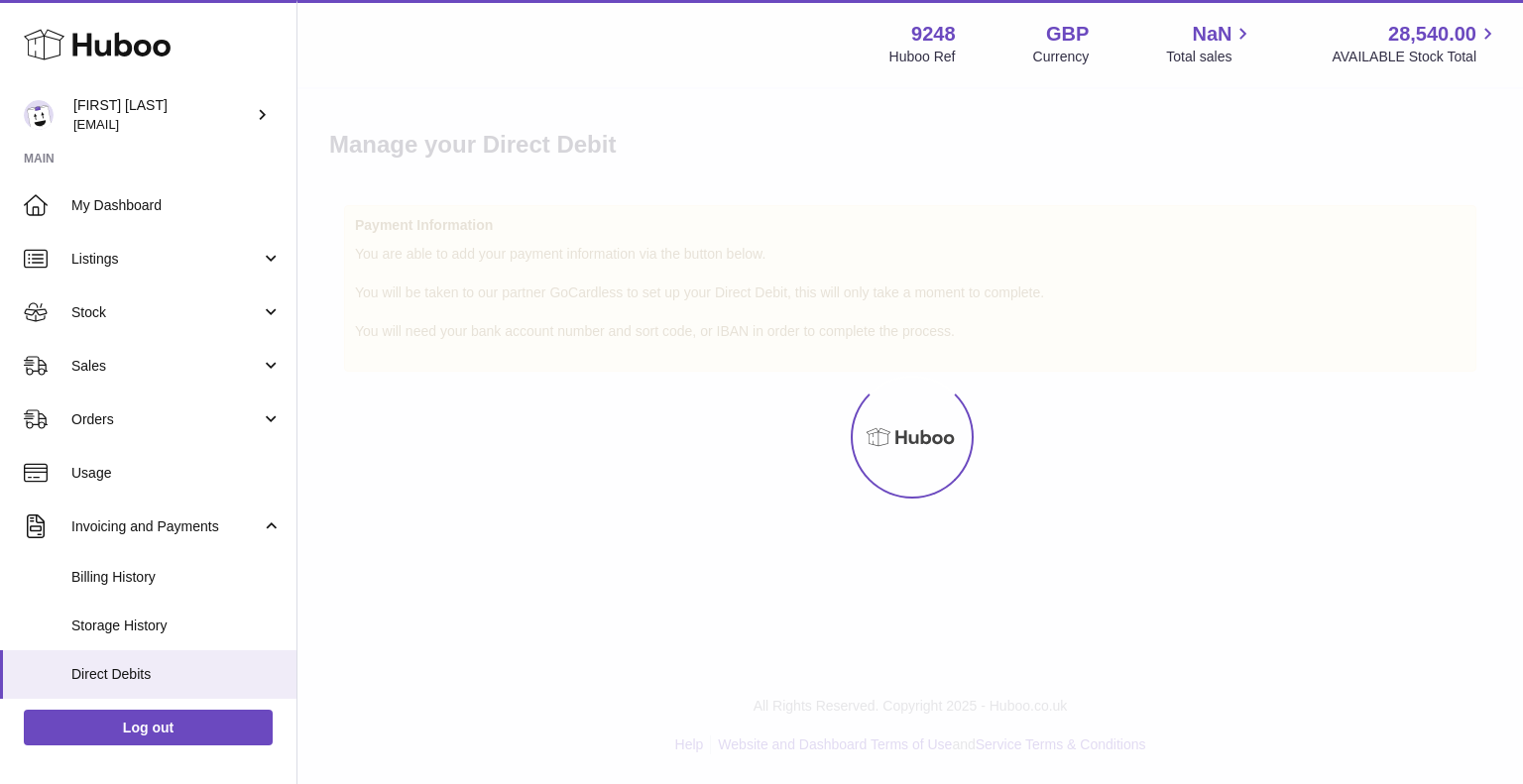 scroll, scrollTop: 0, scrollLeft: 0, axis: both 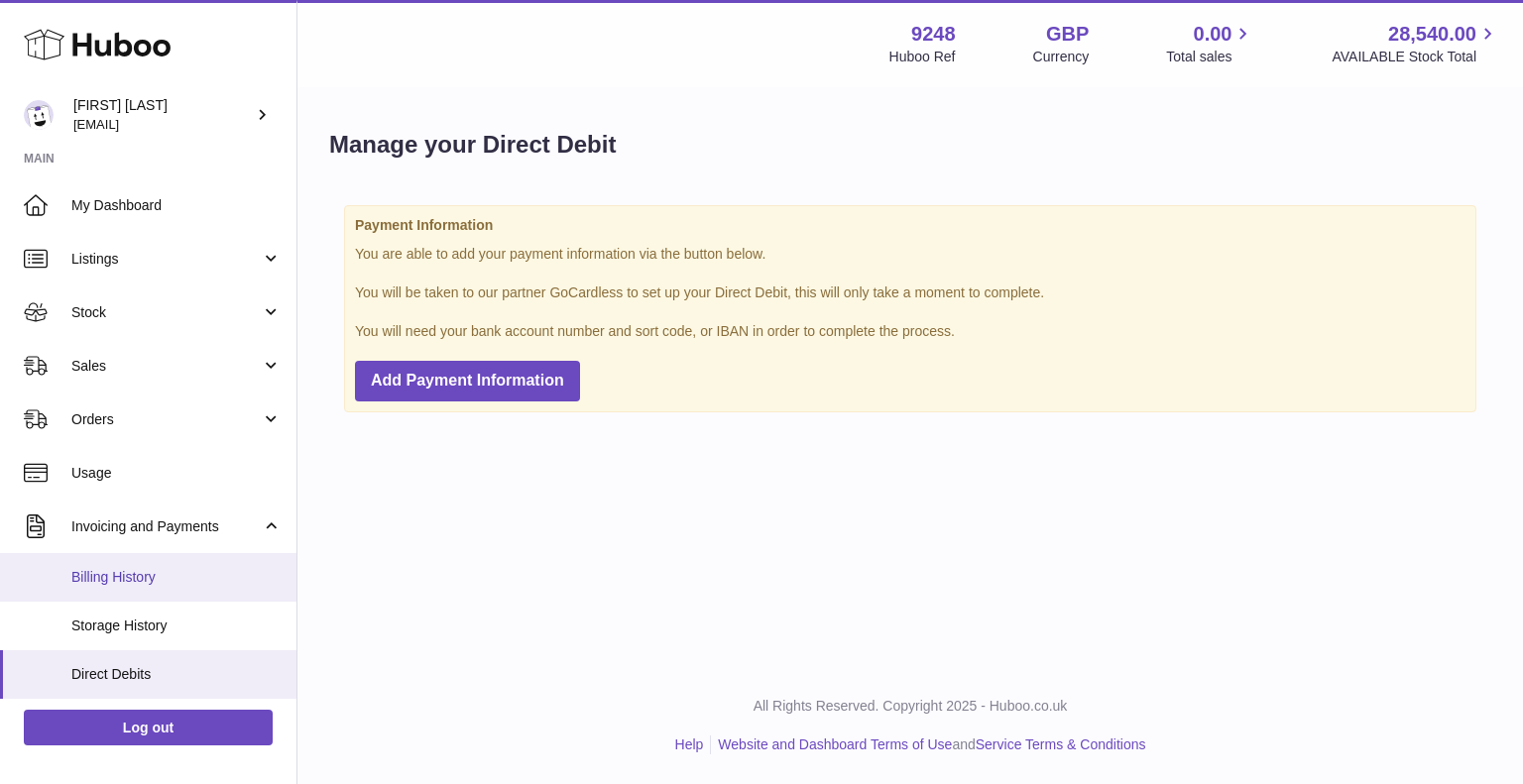 click on "Billing History" at bounding box center (176, 577) 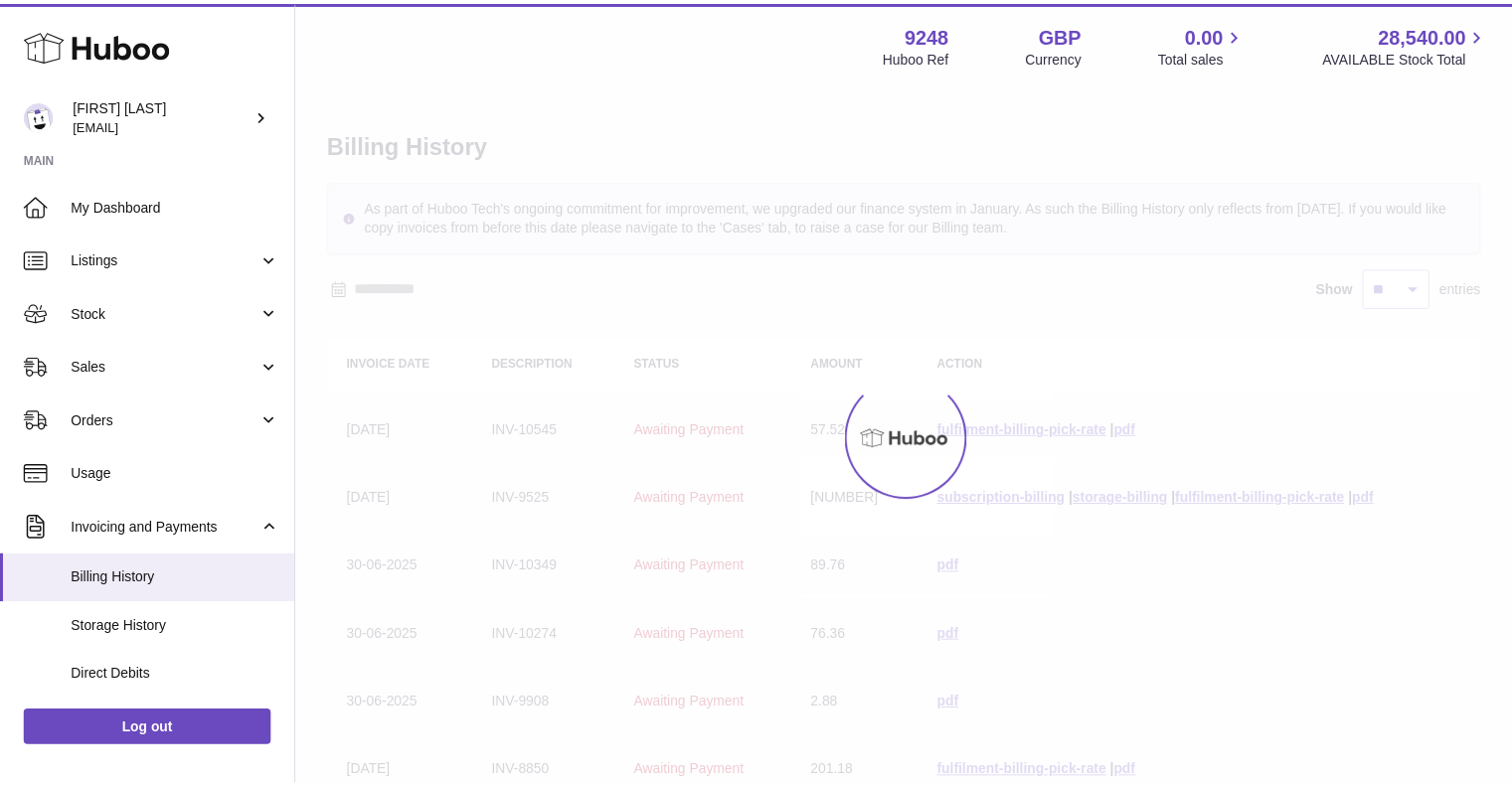 scroll, scrollTop: 0, scrollLeft: 0, axis: both 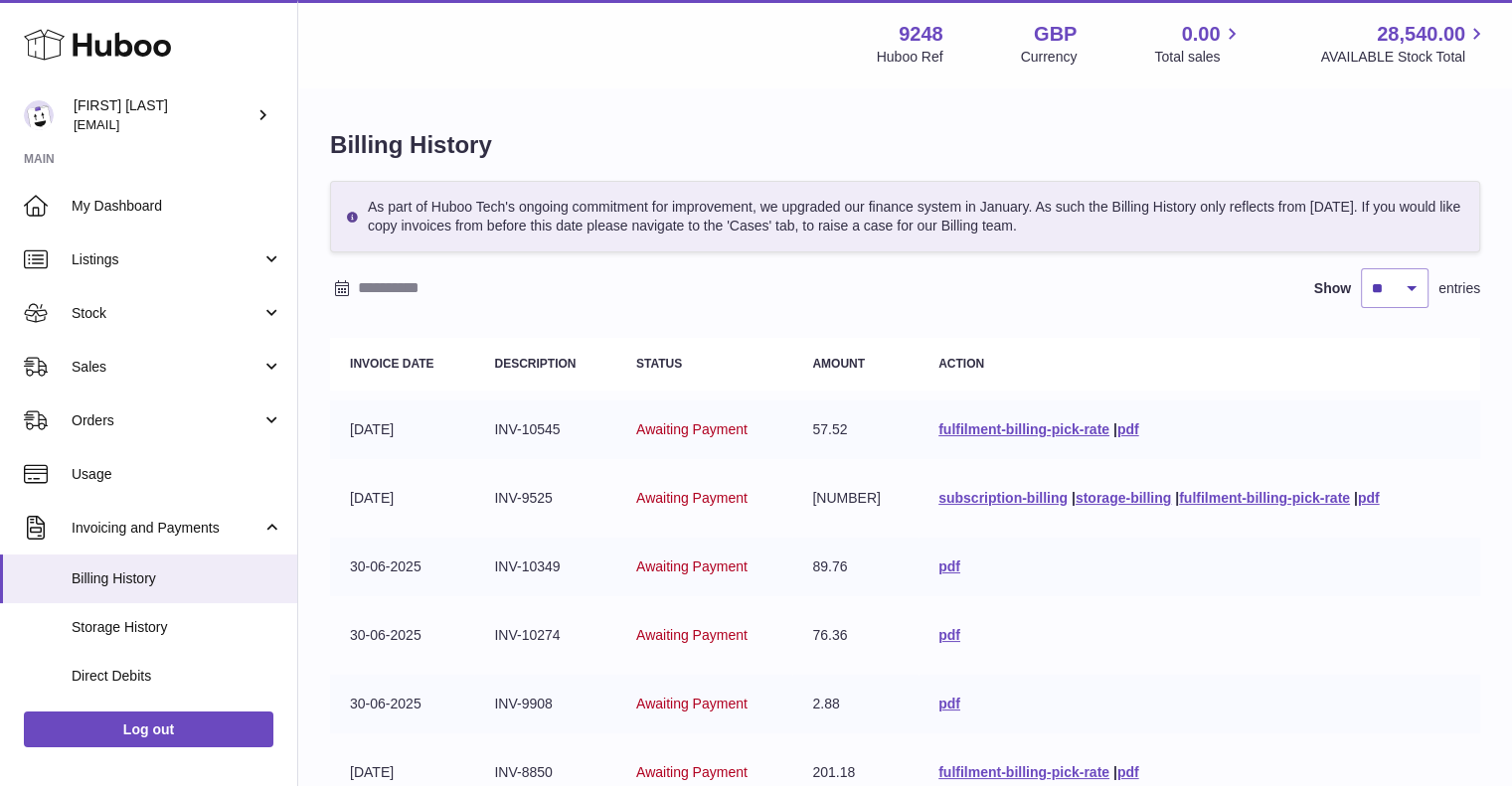 click at bounding box center [513, 288] 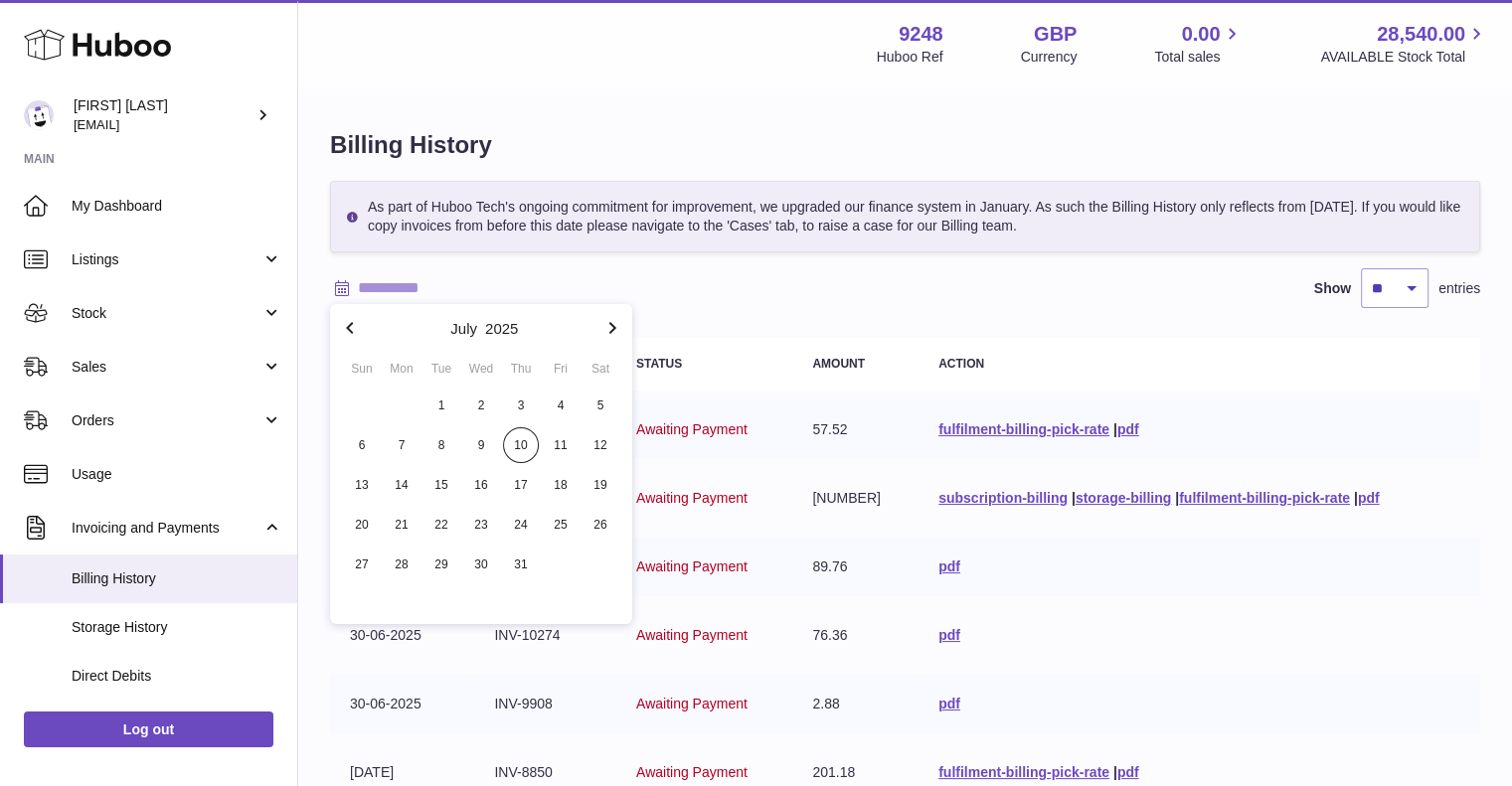 click 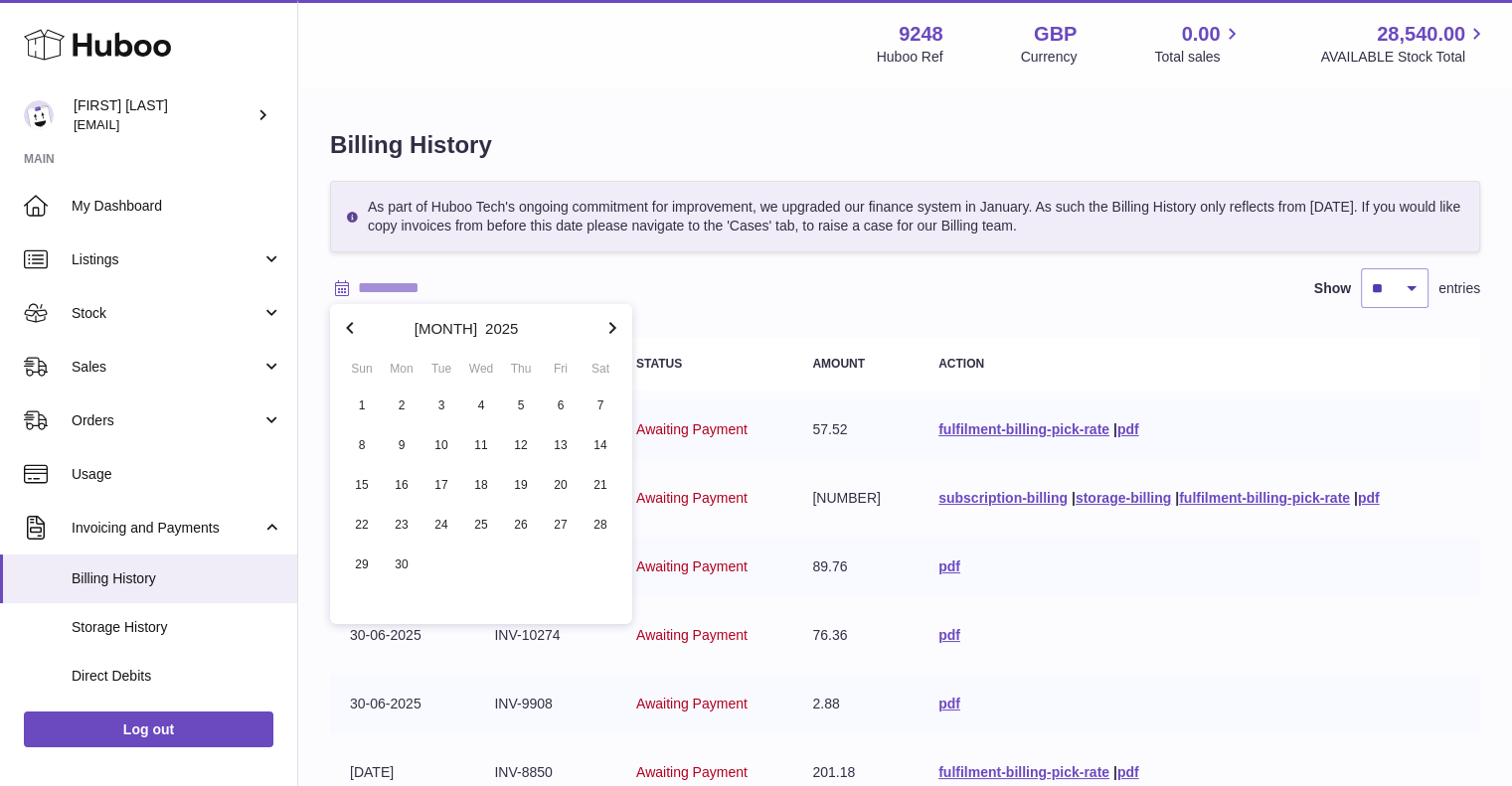 click 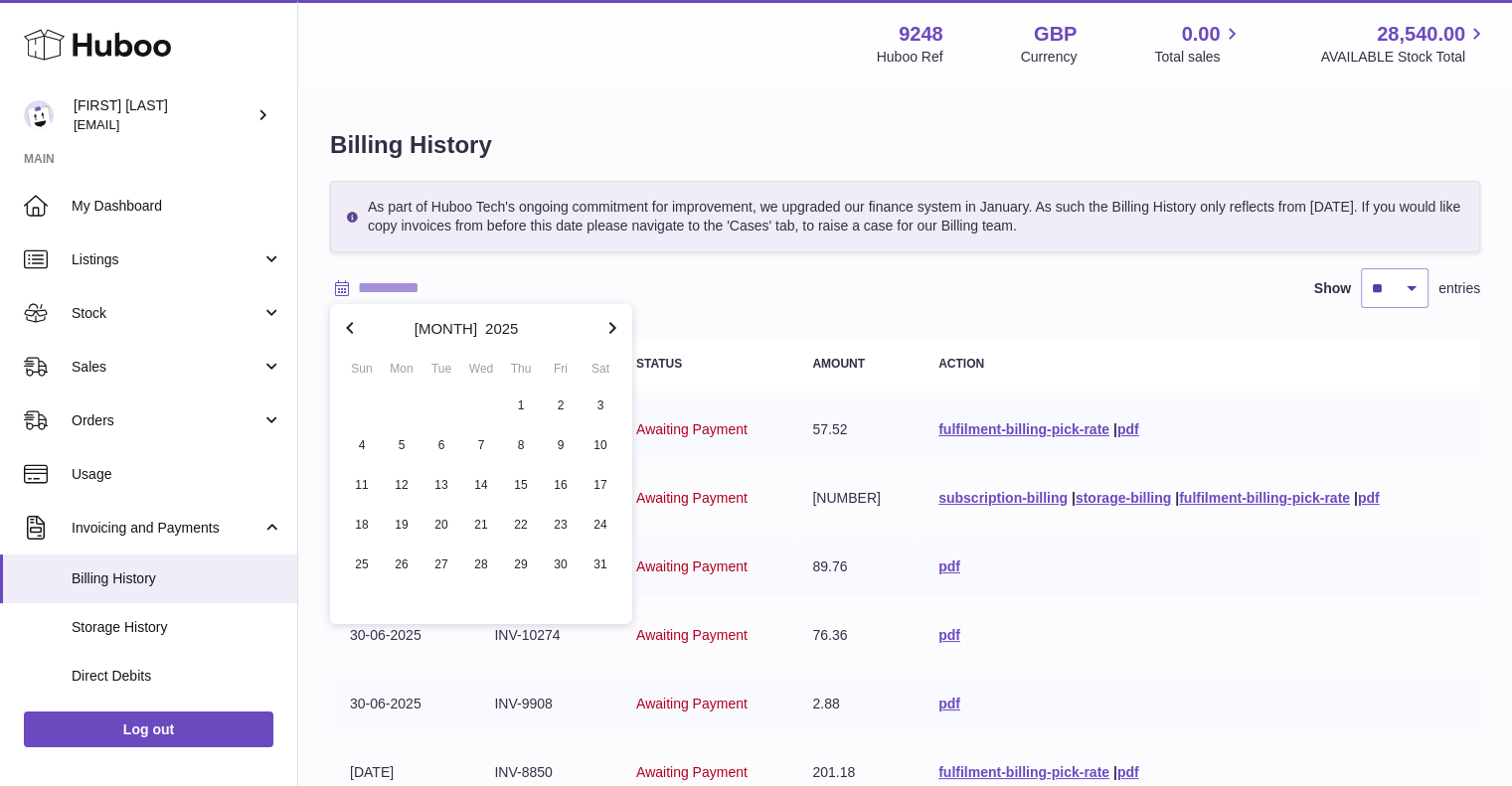 click 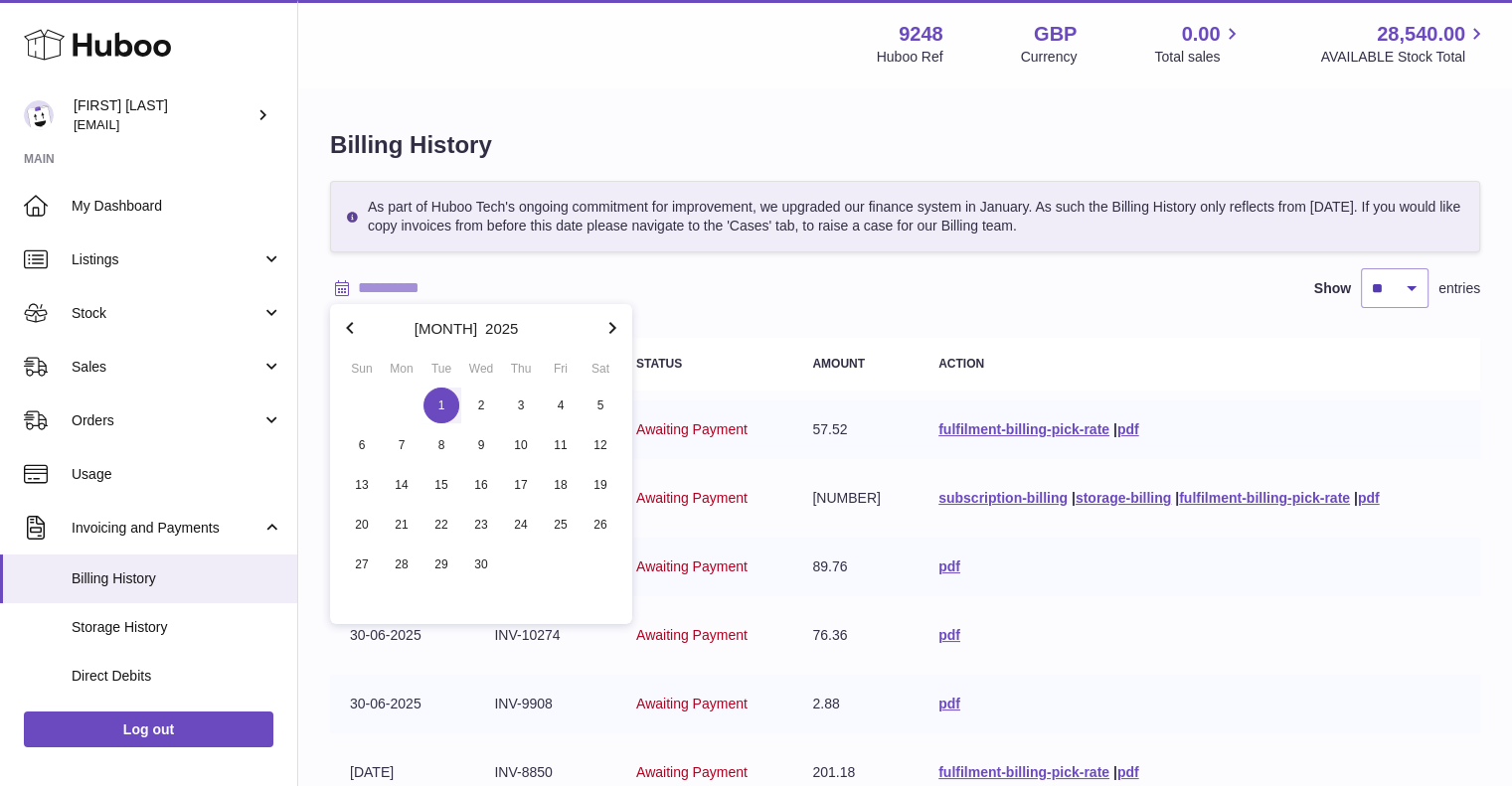 click on "1" at bounding box center [441, 405] 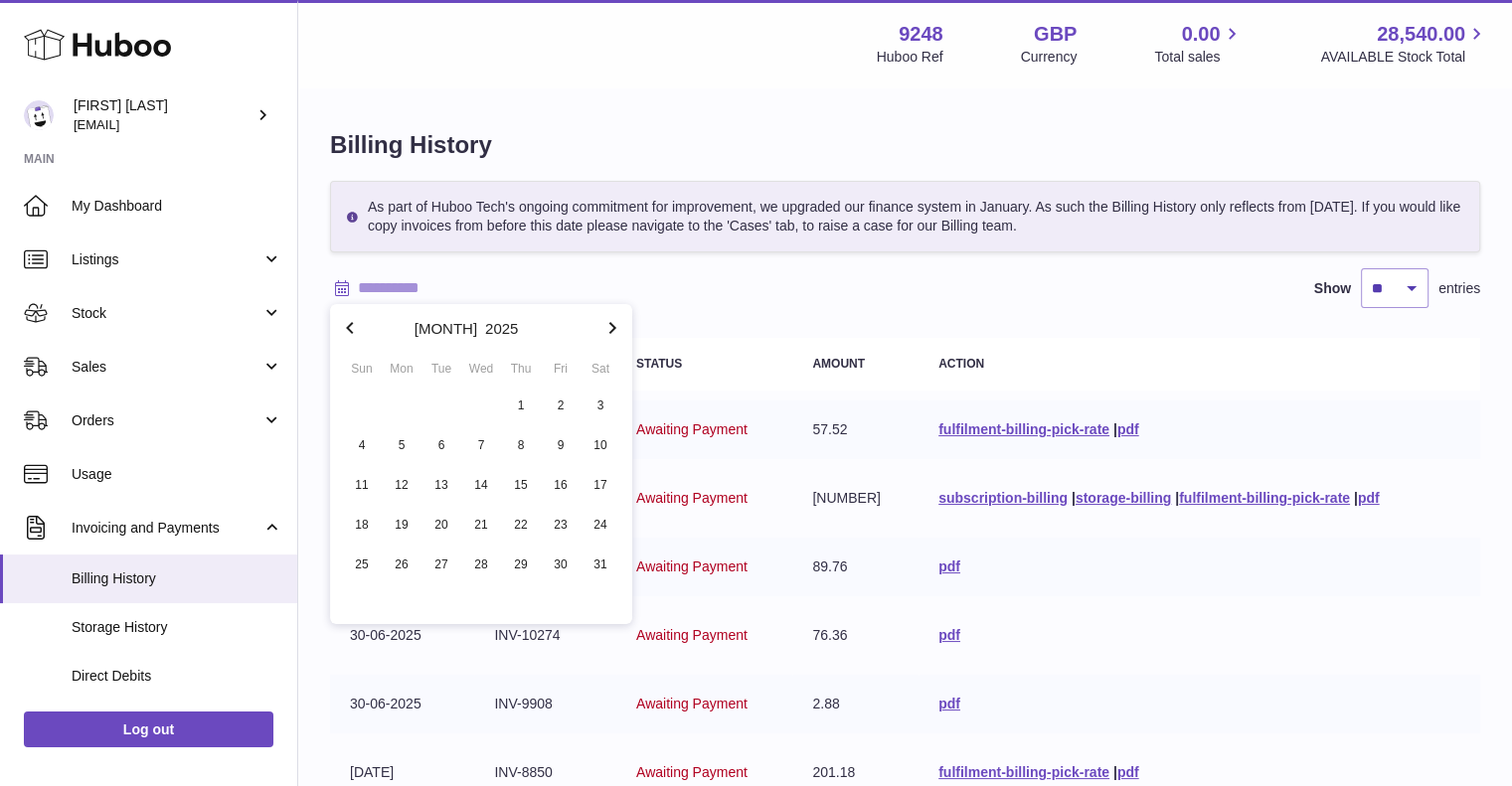 click 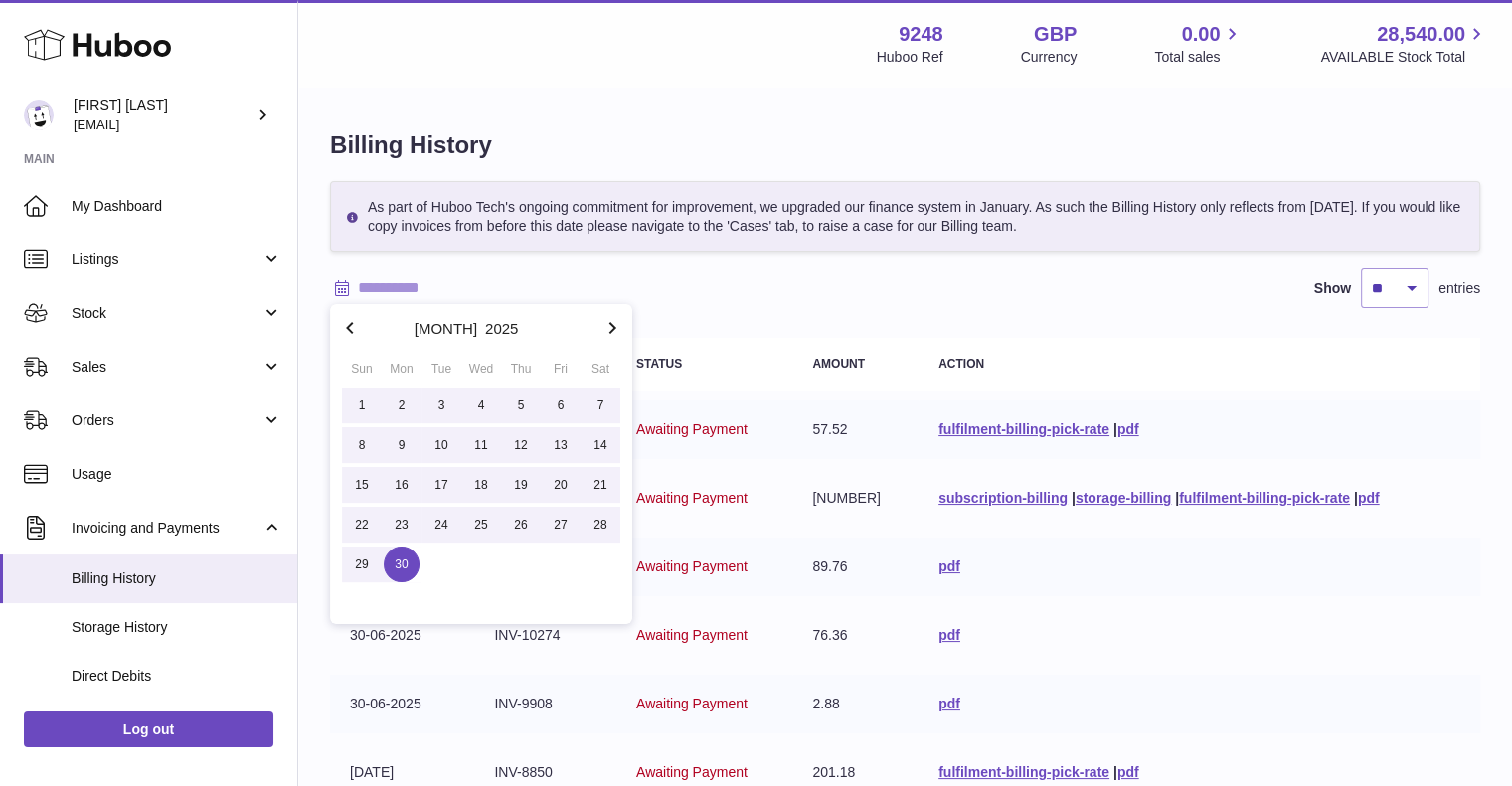click on "30" at bounding box center (402, 564) 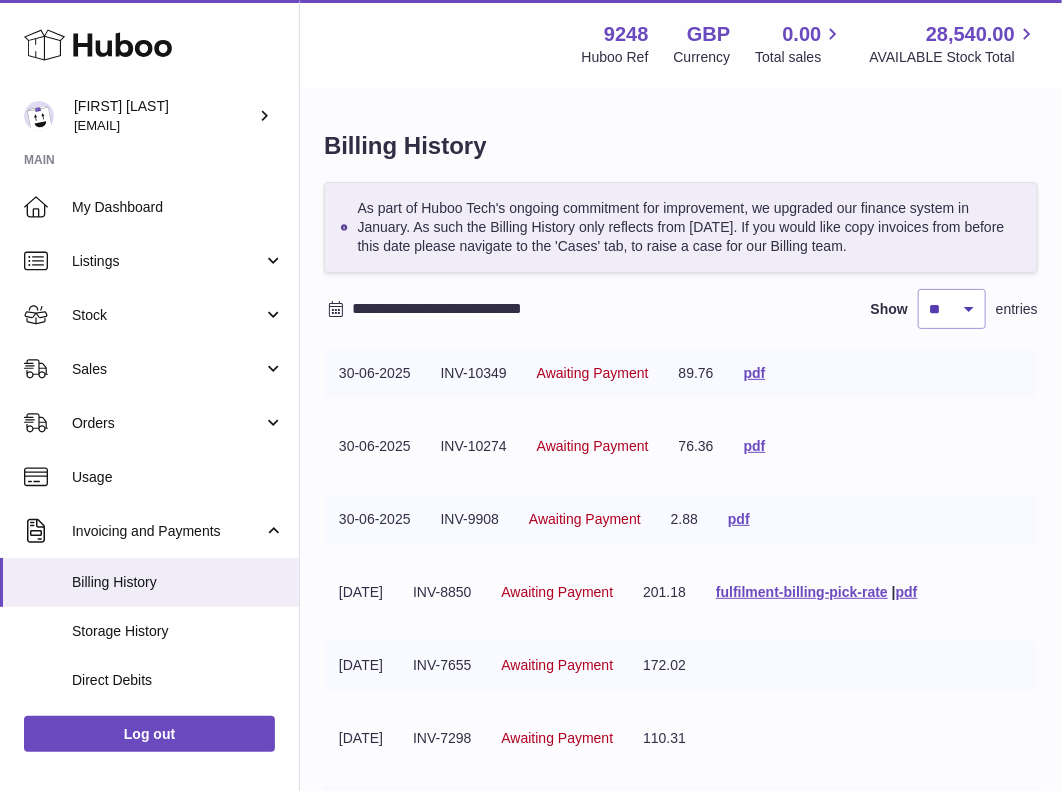 scroll, scrollTop: 0, scrollLeft: 0, axis: both 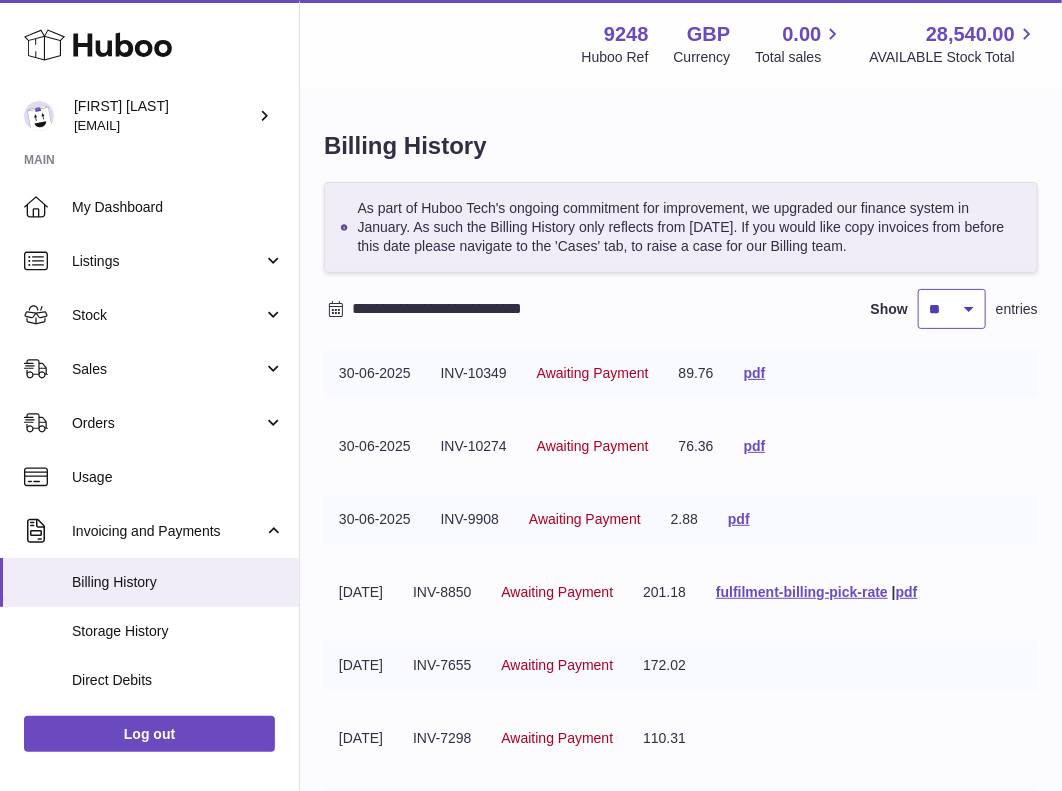 click on "** ** ** ***" at bounding box center [952, 309] 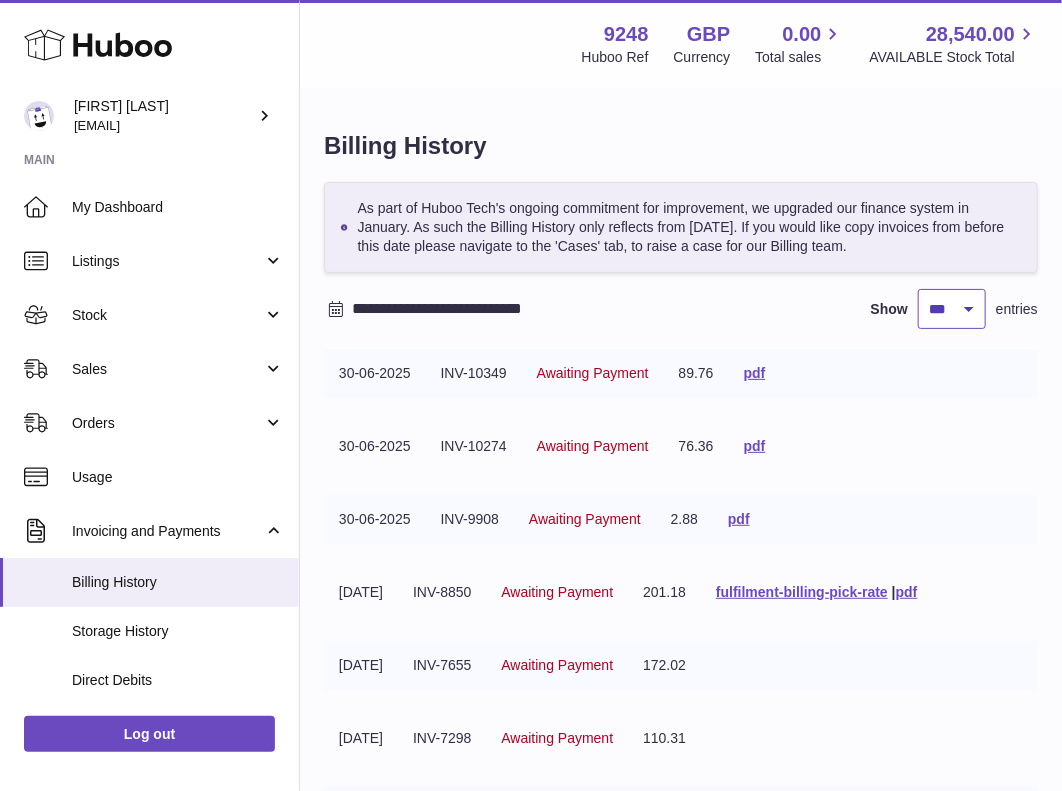 click on "** ** ** ***" at bounding box center [952, 309] 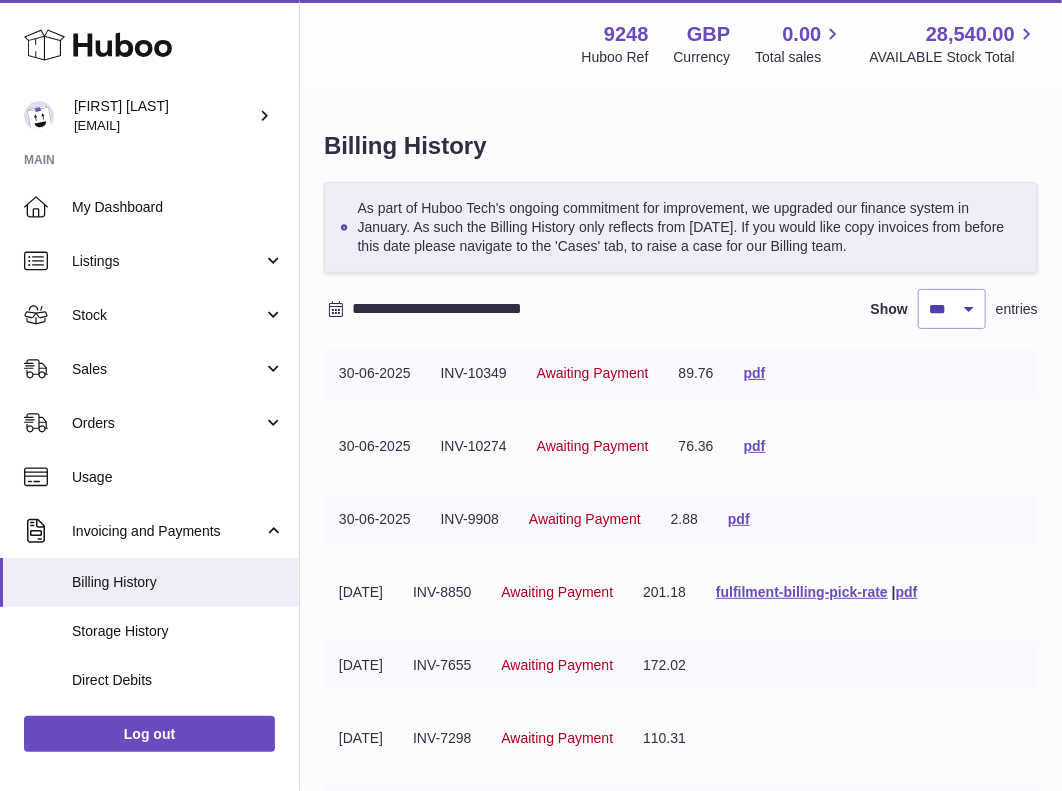 click on "30-06-2025
INV-9908
Awaiting Payment
2.88
pdf" at bounding box center (681, 519) 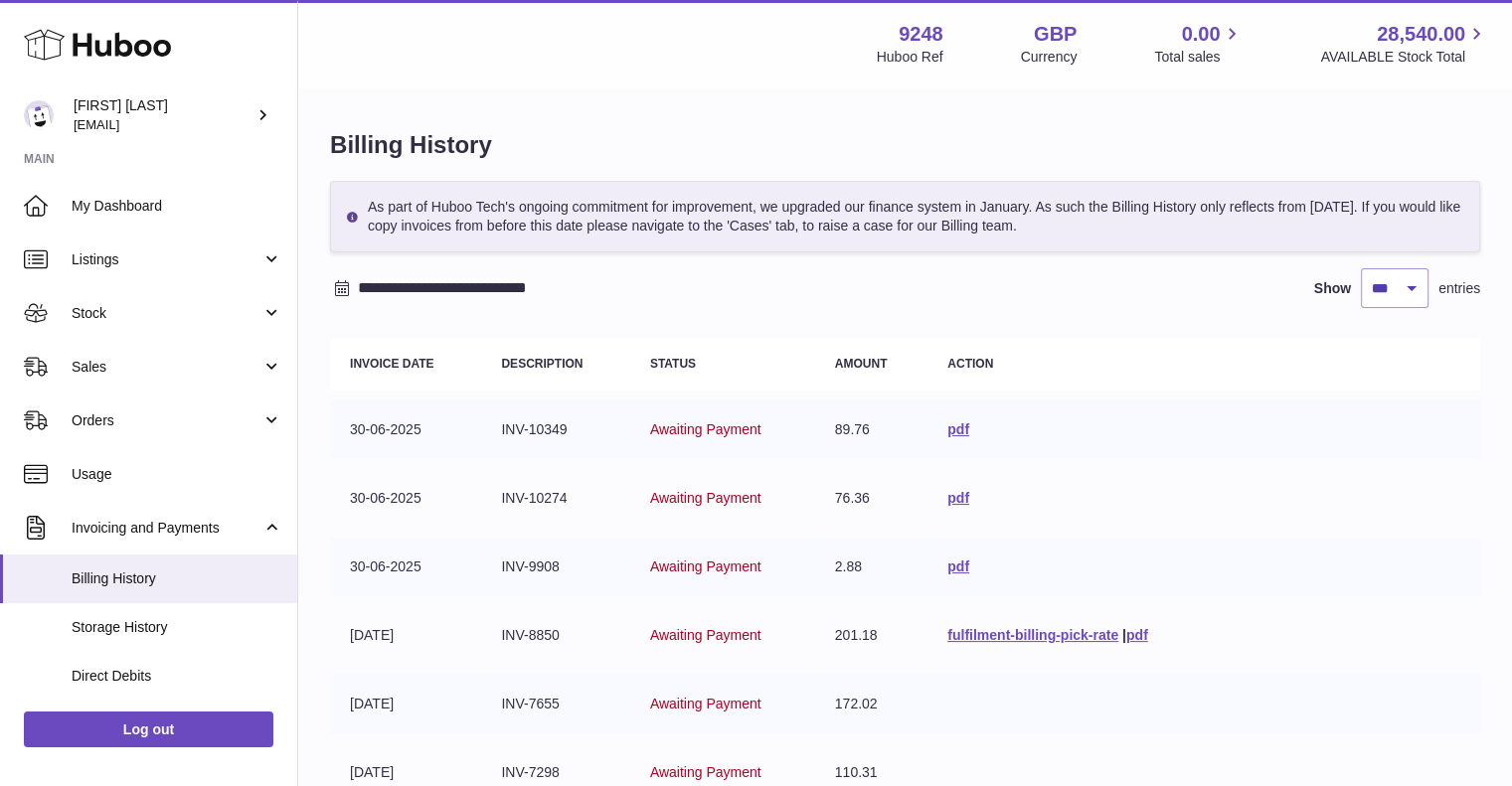 scroll, scrollTop: 0, scrollLeft: 0, axis: both 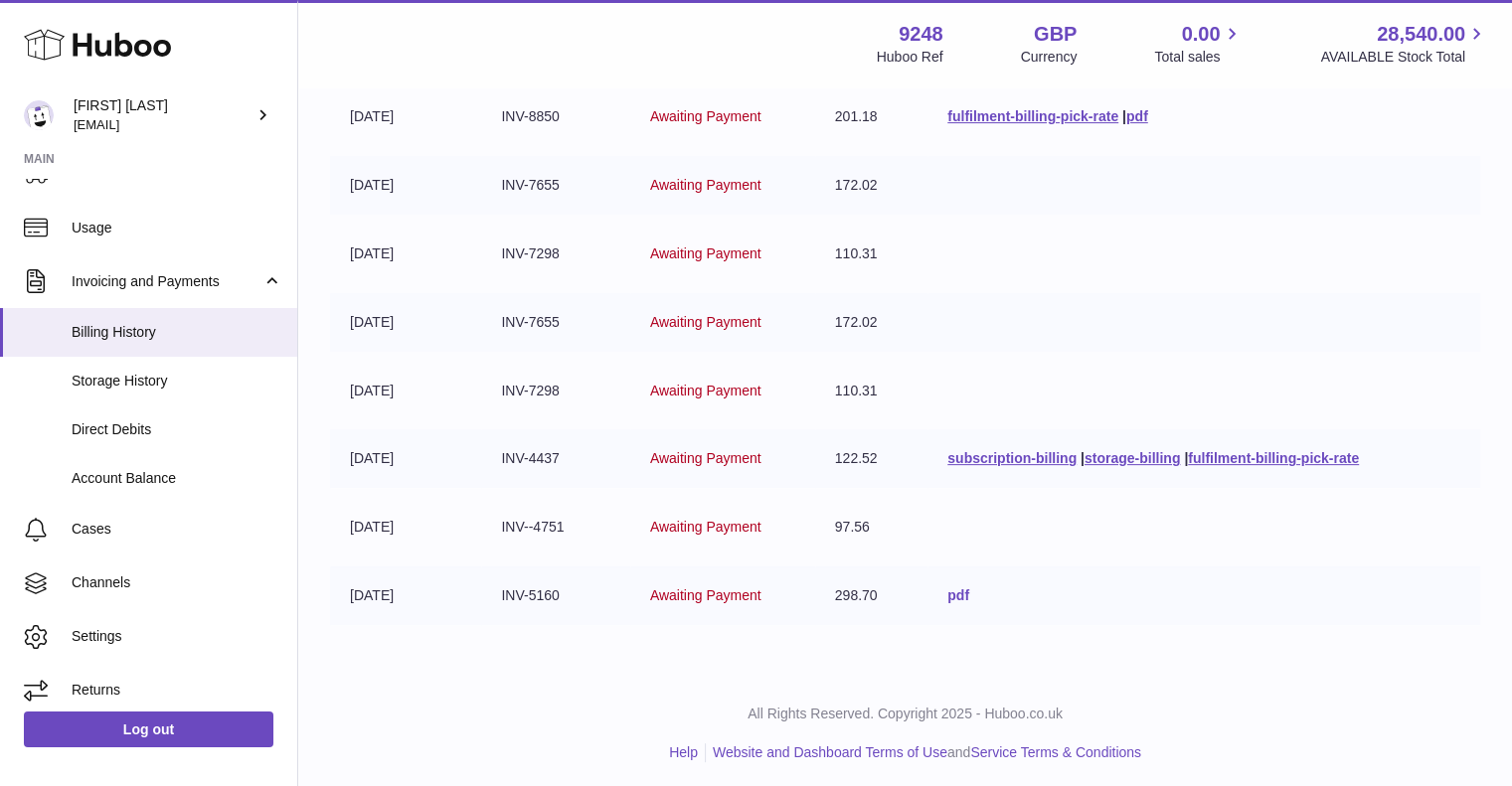 click on "pdf" at bounding box center (958, 595) 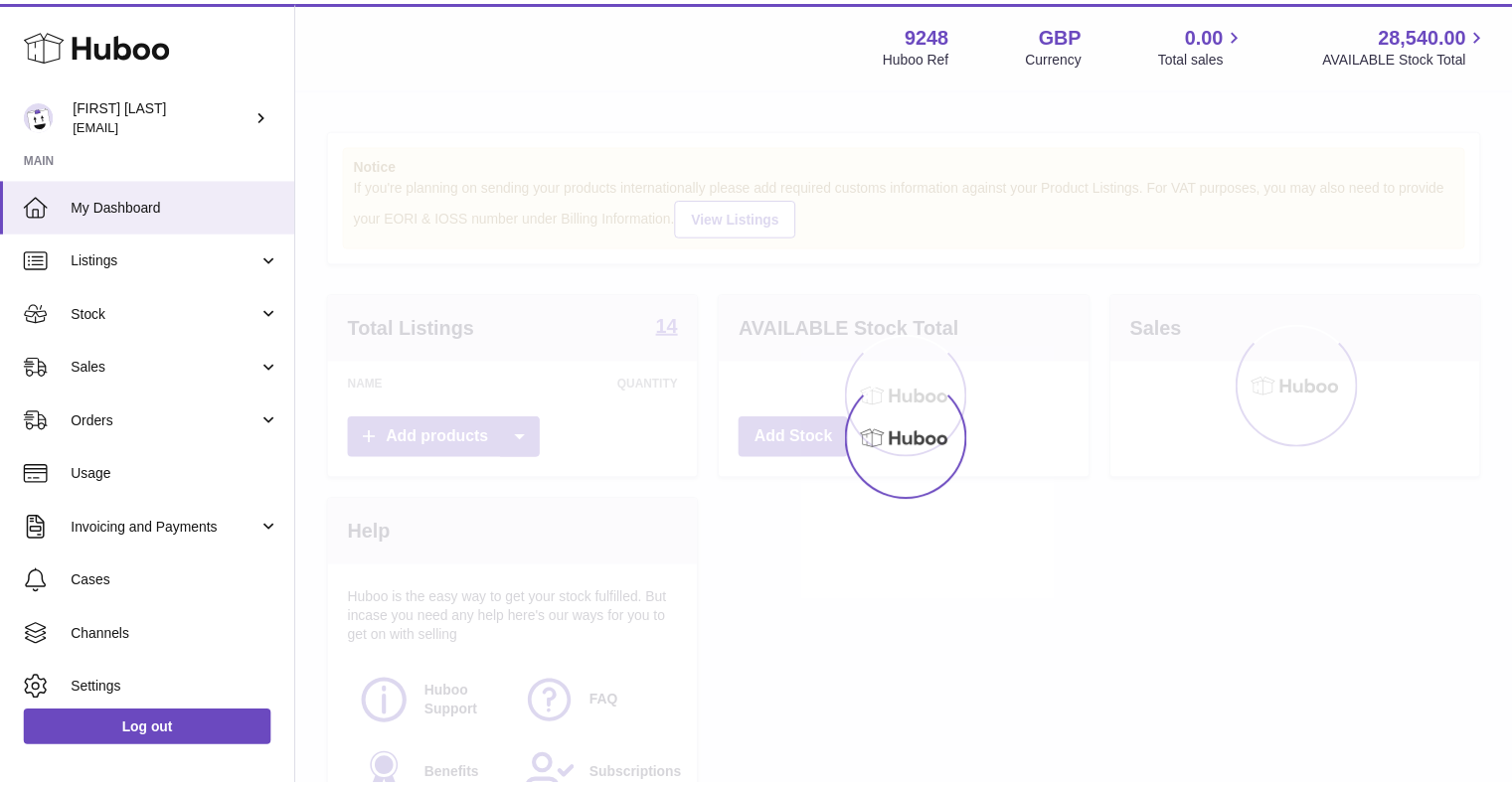 scroll, scrollTop: 0, scrollLeft: 0, axis: both 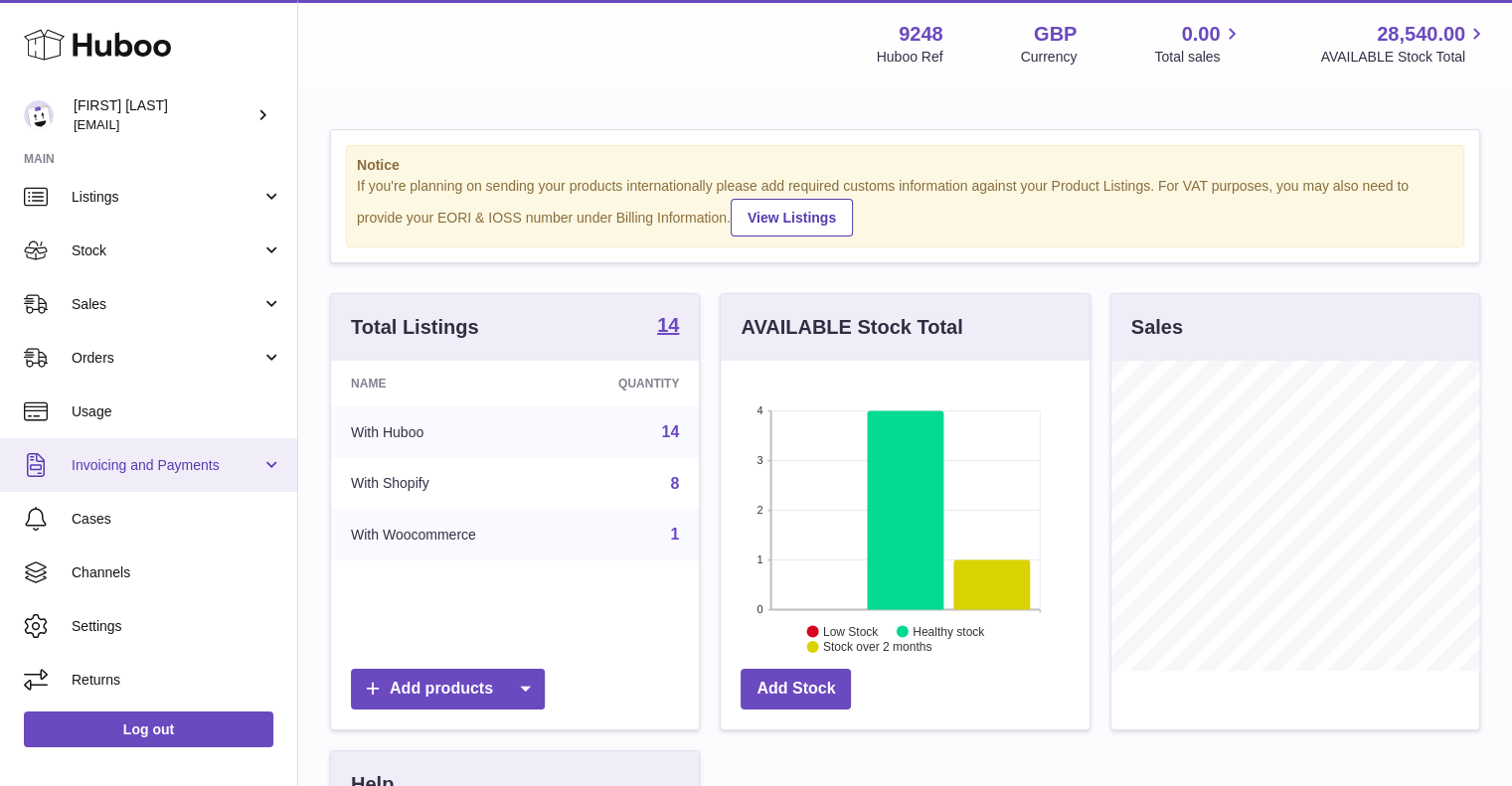 click on "Invoicing and Payments" at bounding box center (166, 465) 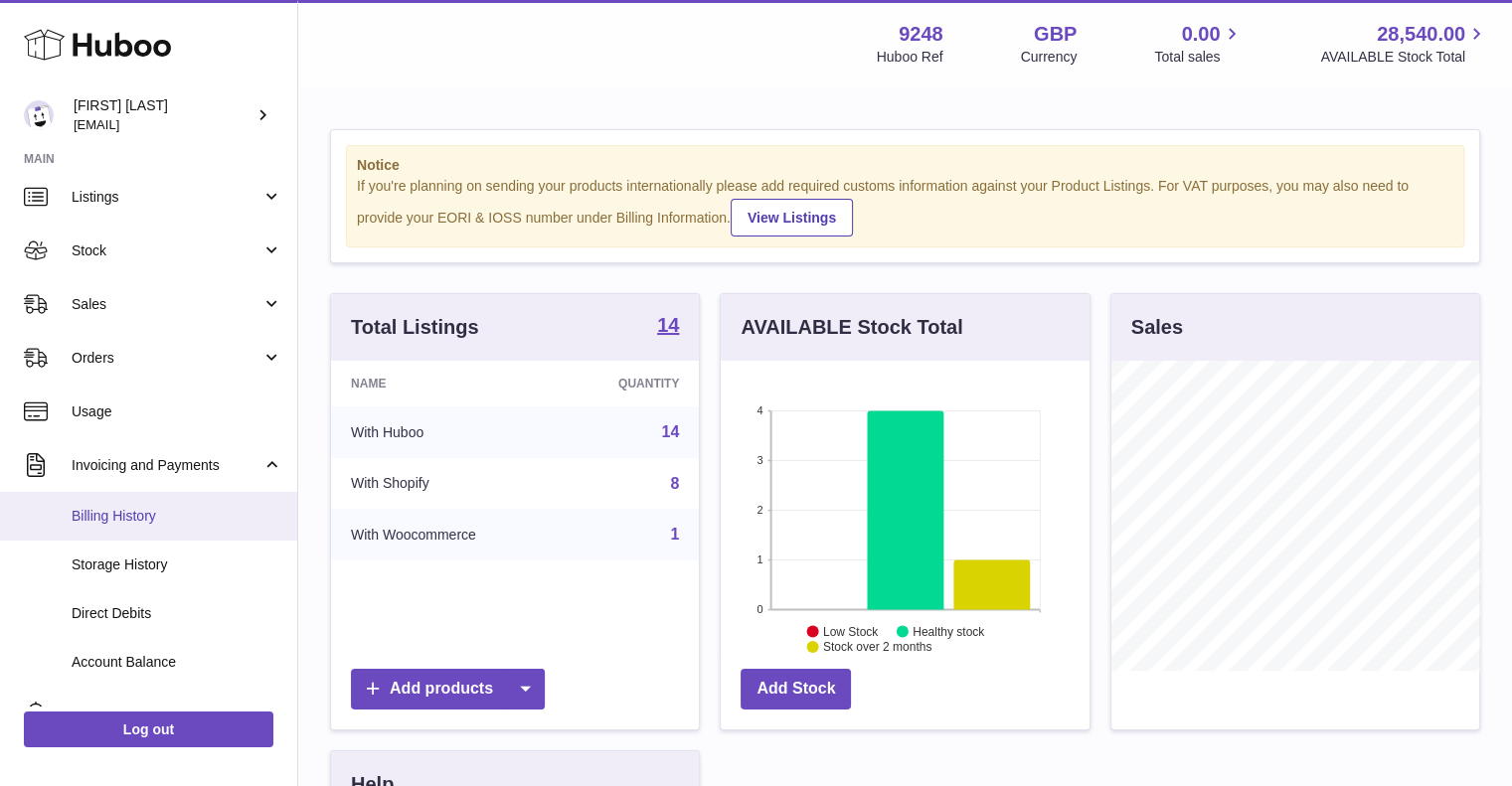 click on "Billing History" at bounding box center [177, 516] 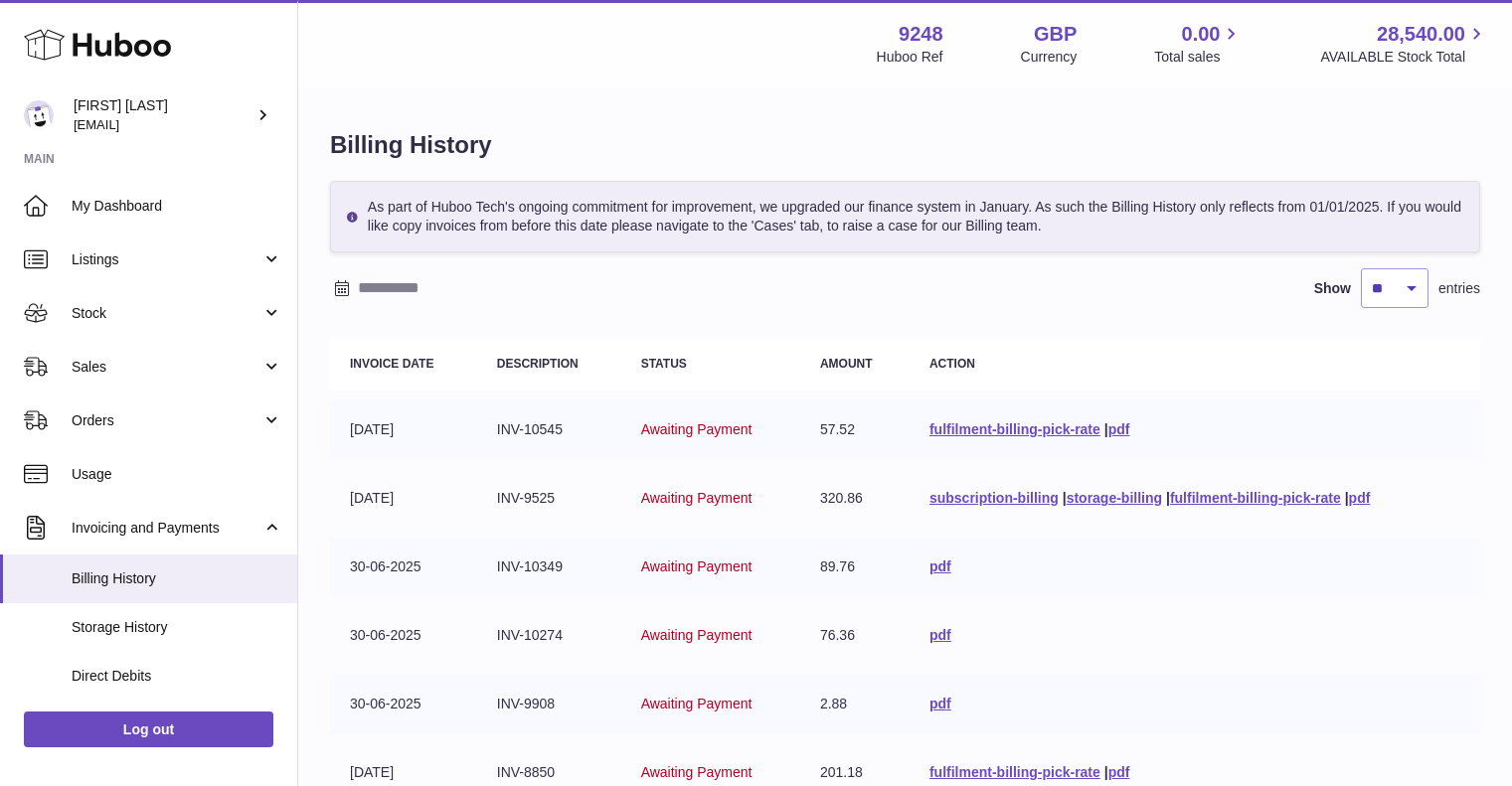 scroll, scrollTop: 0, scrollLeft: 0, axis: both 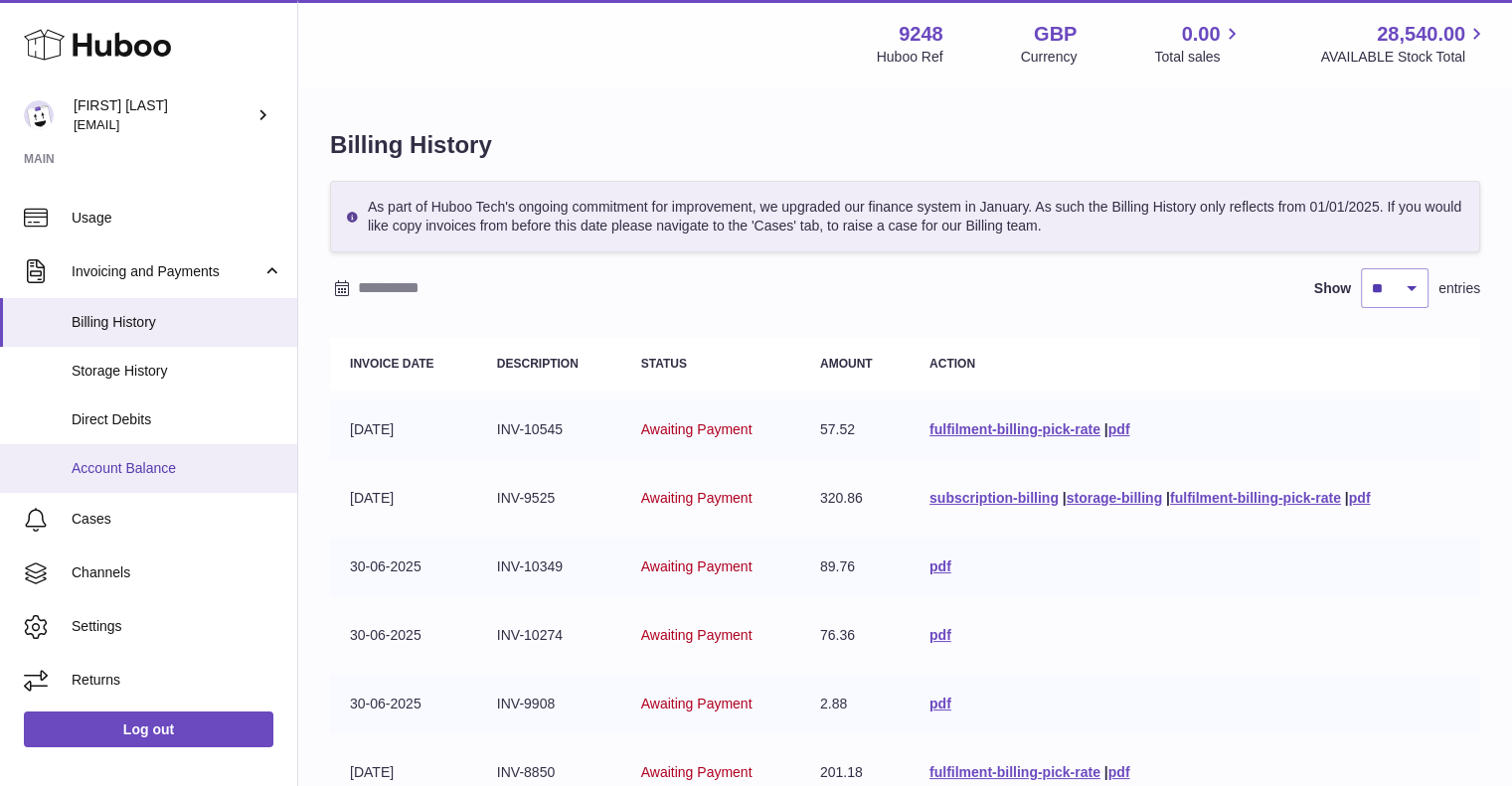 click on "Account Balance" at bounding box center (148, 468) 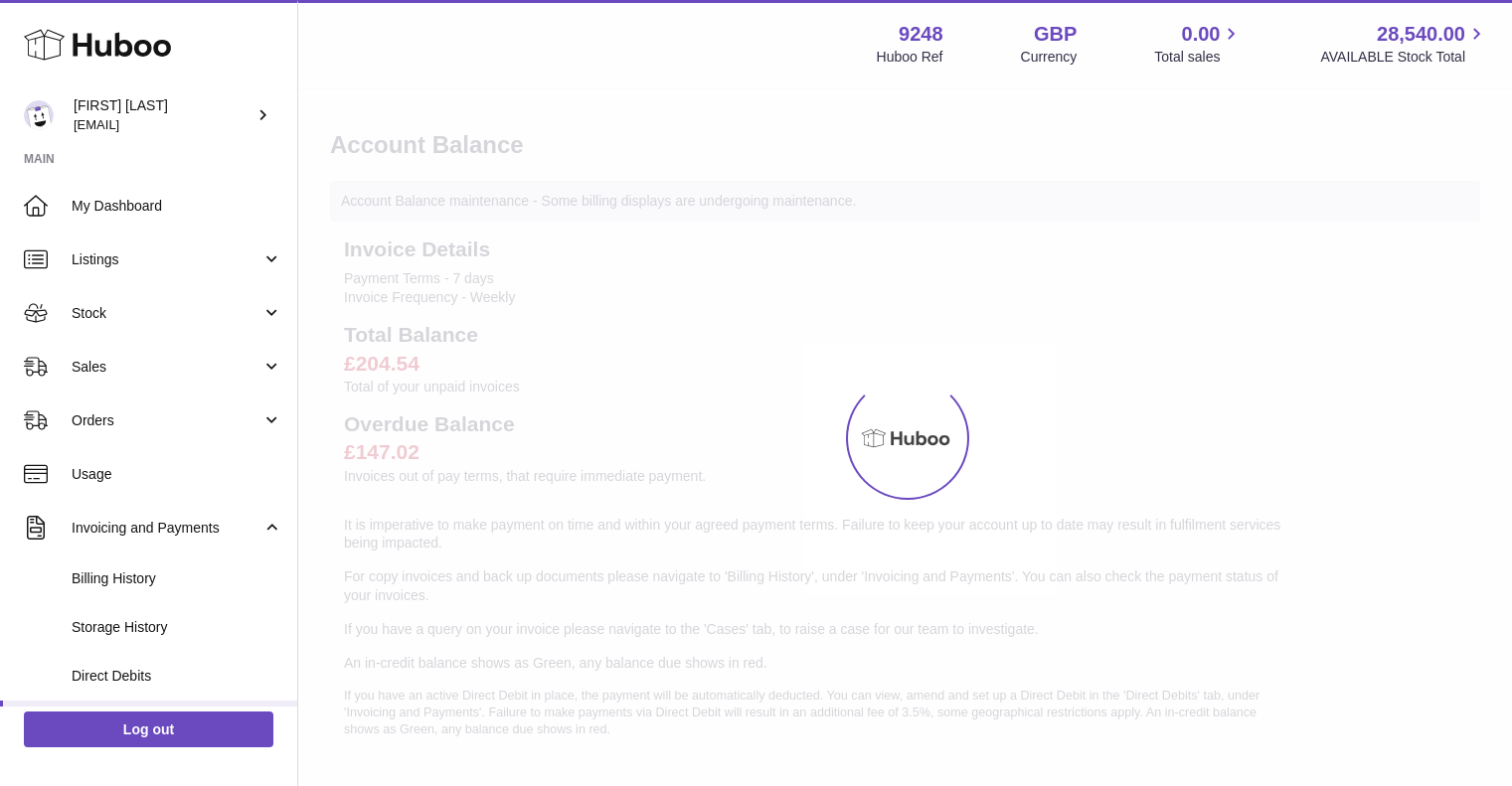 scroll, scrollTop: 0, scrollLeft: 0, axis: both 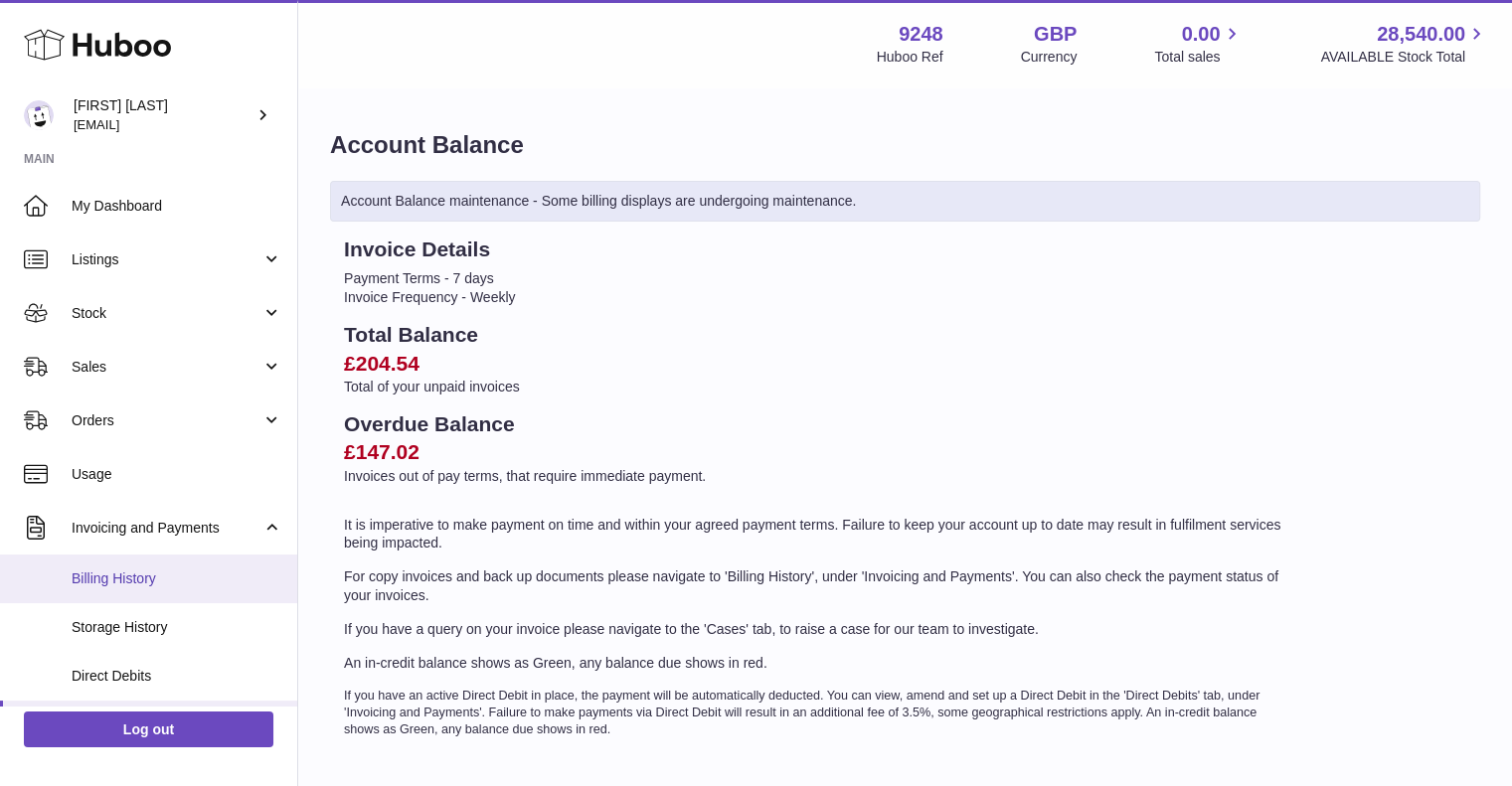 click on "Billing History" at bounding box center [148, 578] 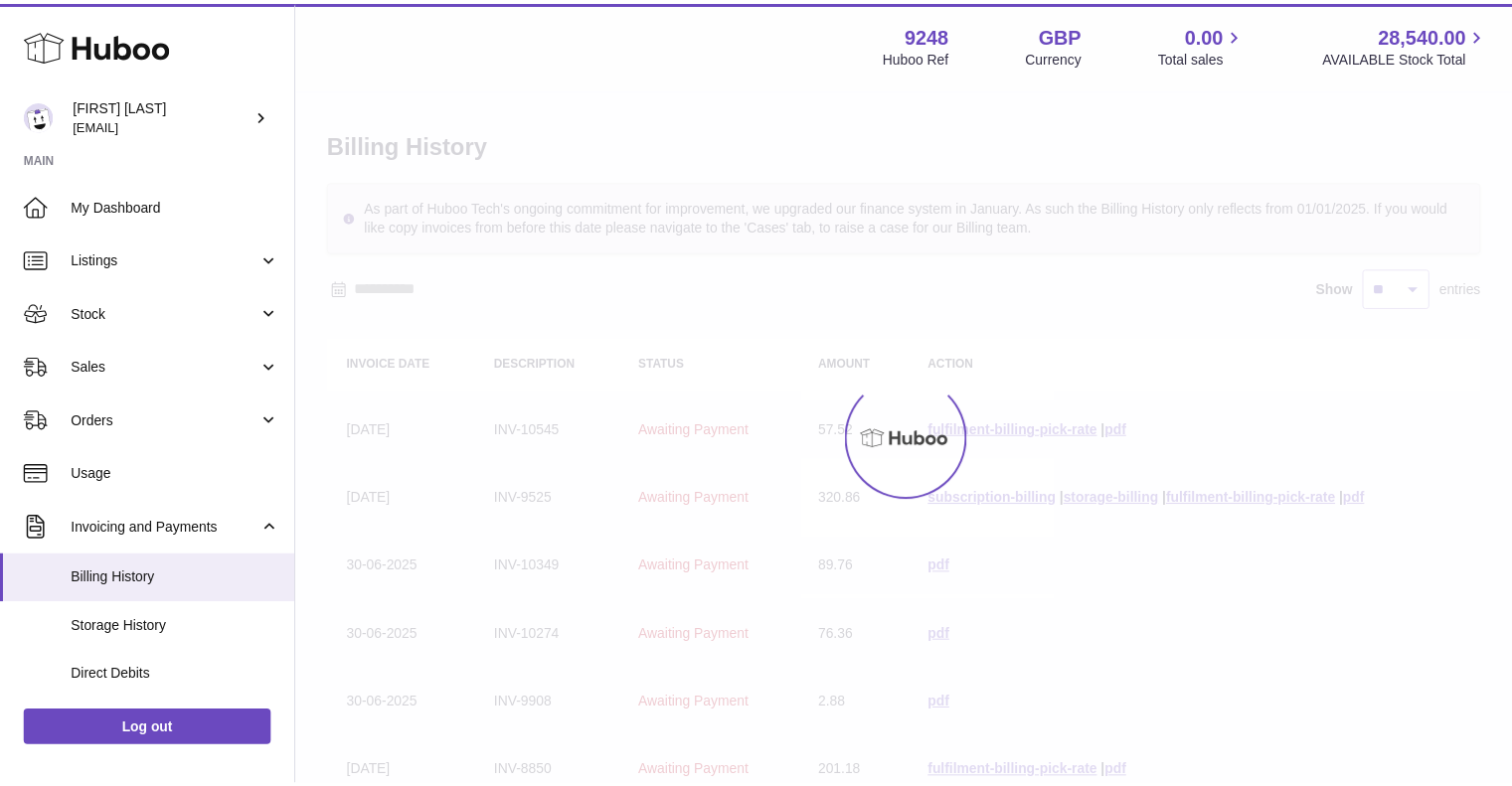 scroll, scrollTop: 0, scrollLeft: 0, axis: both 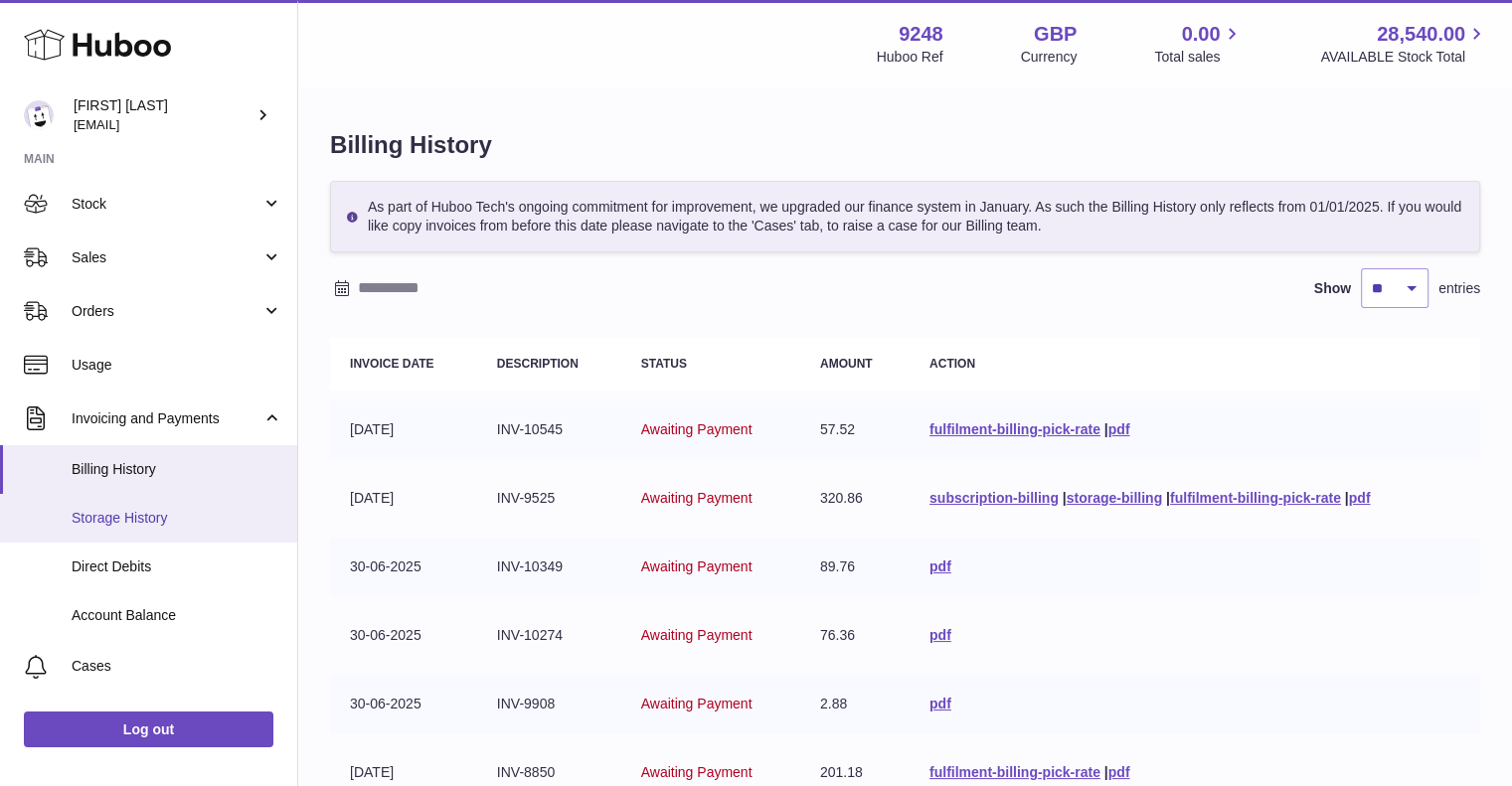 click on "Storage History" at bounding box center [177, 518] 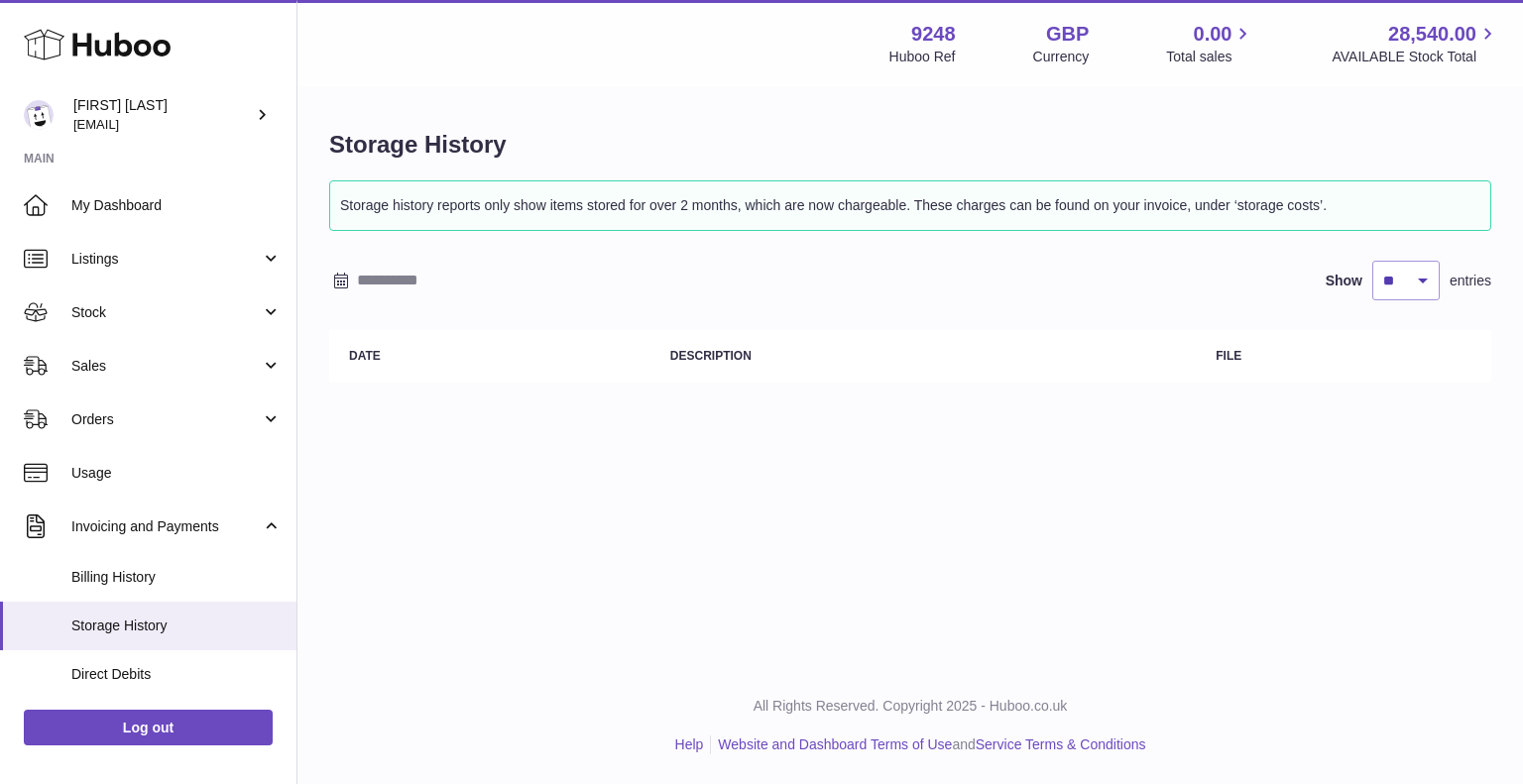 scroll, scrollTop: 0, scrollLeft: 0, axis: both 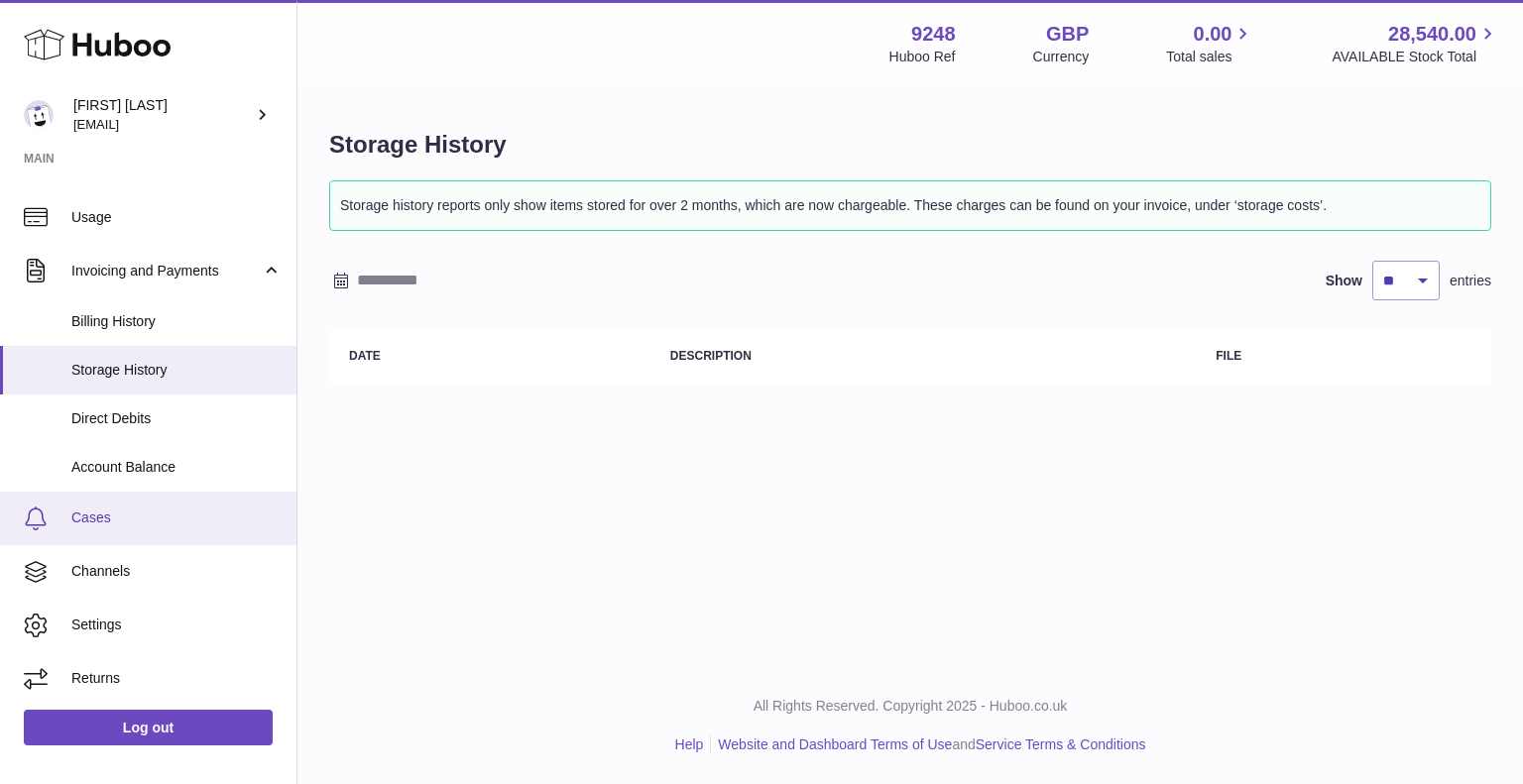 click on "Cases" at bounding box center (176, 517) 